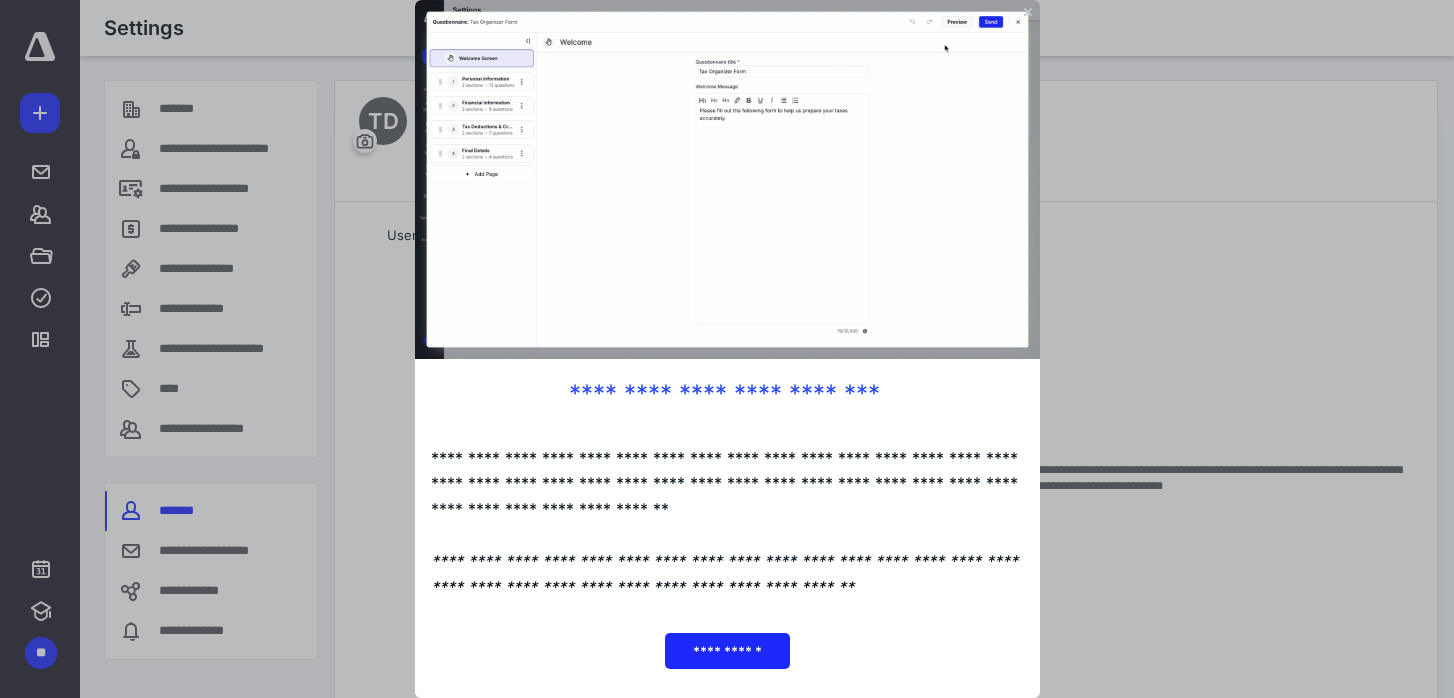 scroll, scrollTop: 62, scrollLeft: 0, axis: vertical 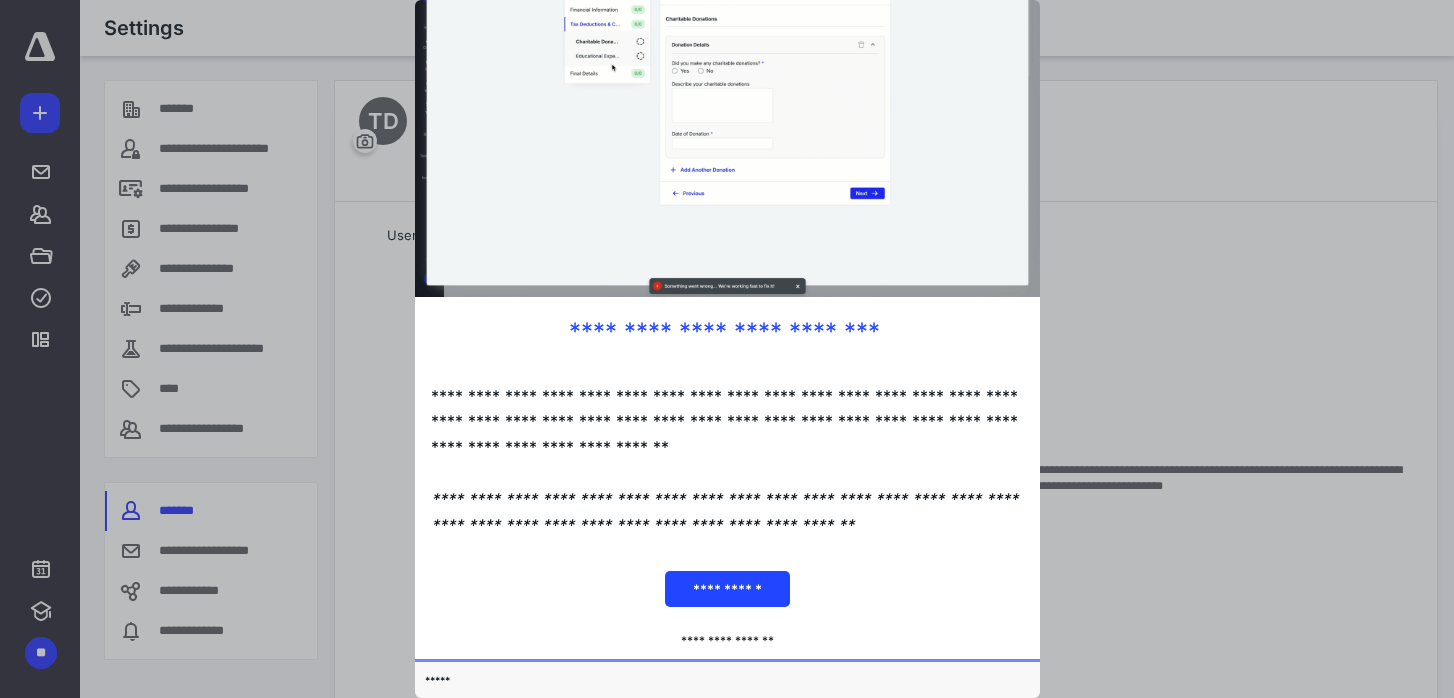 click on "**********" at bounding box center [726, 589] 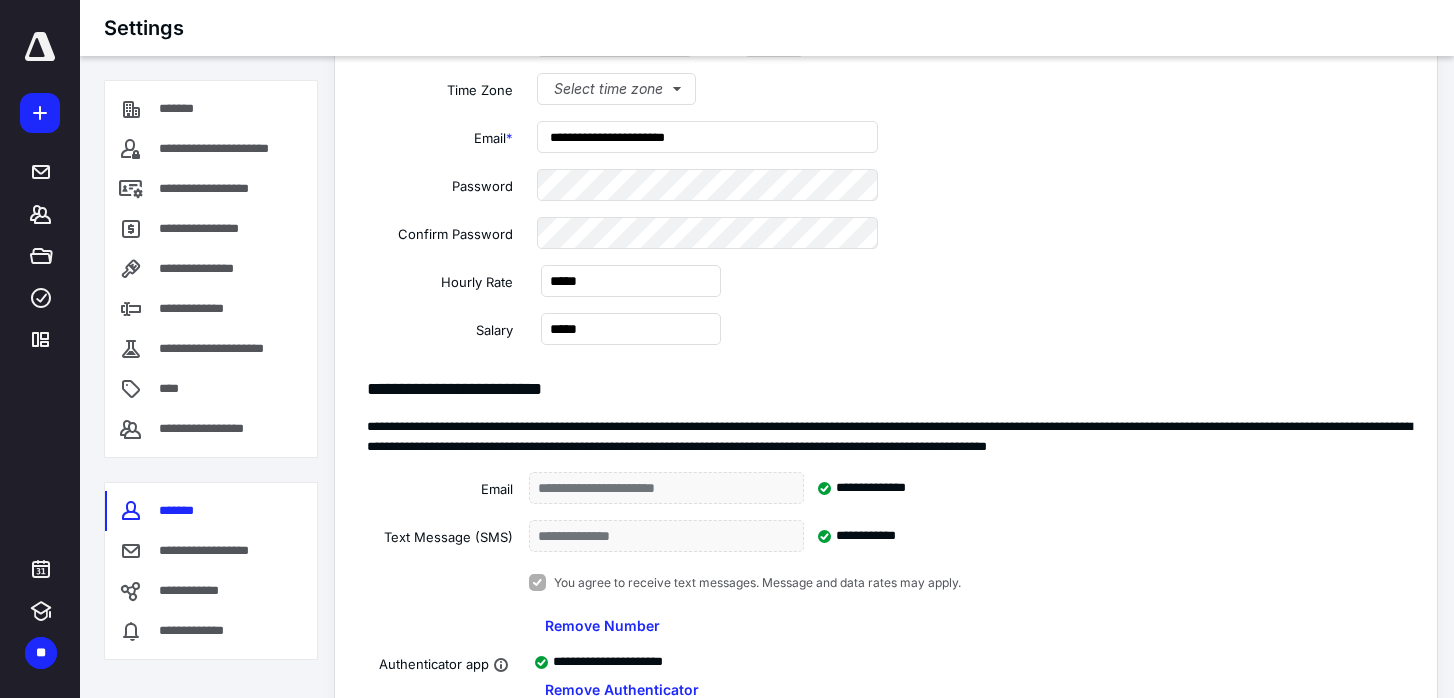 scroll, scrollTop: 534, scrollLeft: 0, axis: vertical 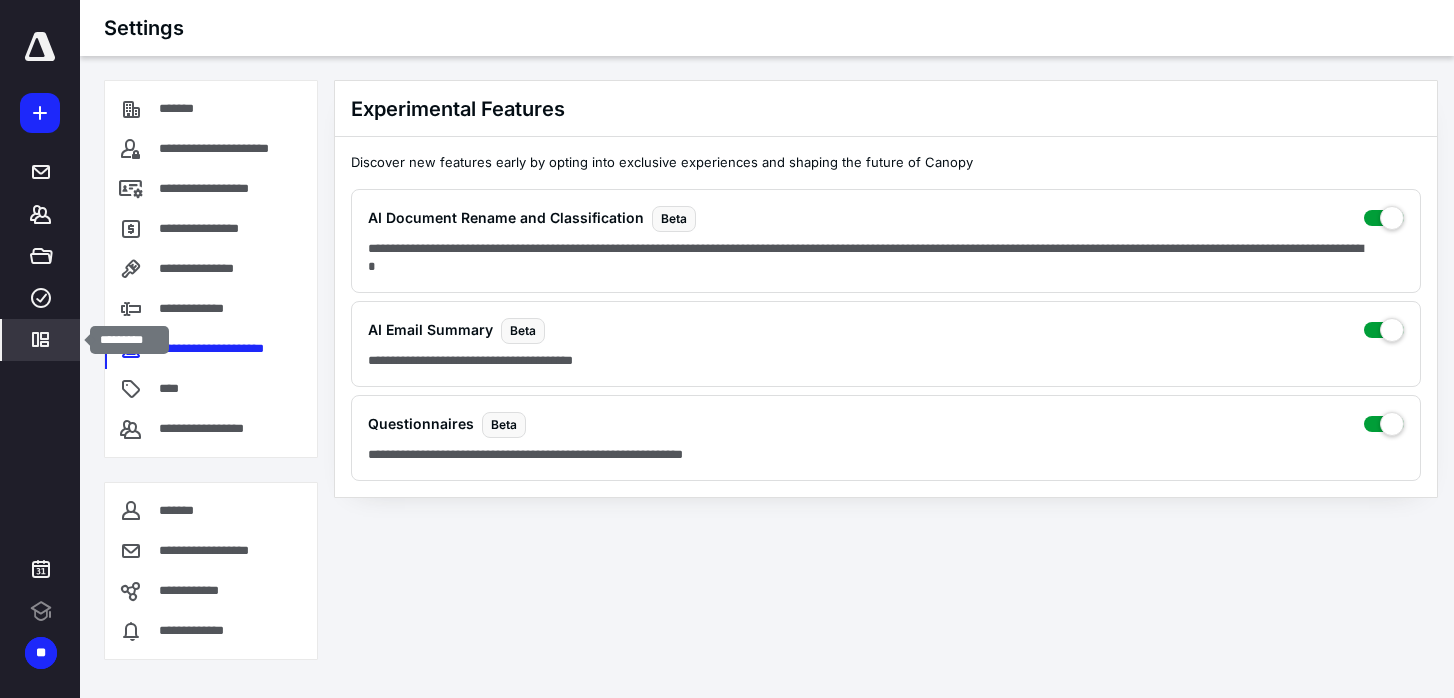 click 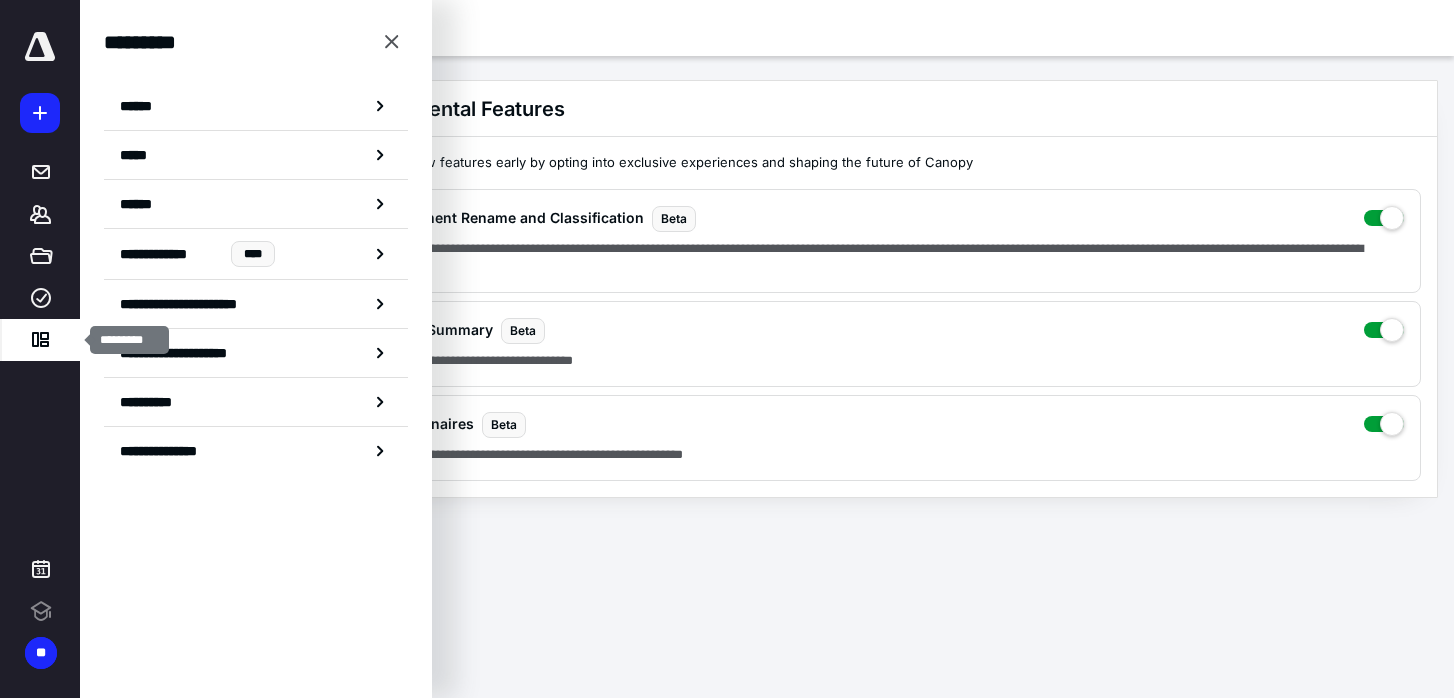 scroll, scrollTop: 0, scrollLeft: 0, axis: both 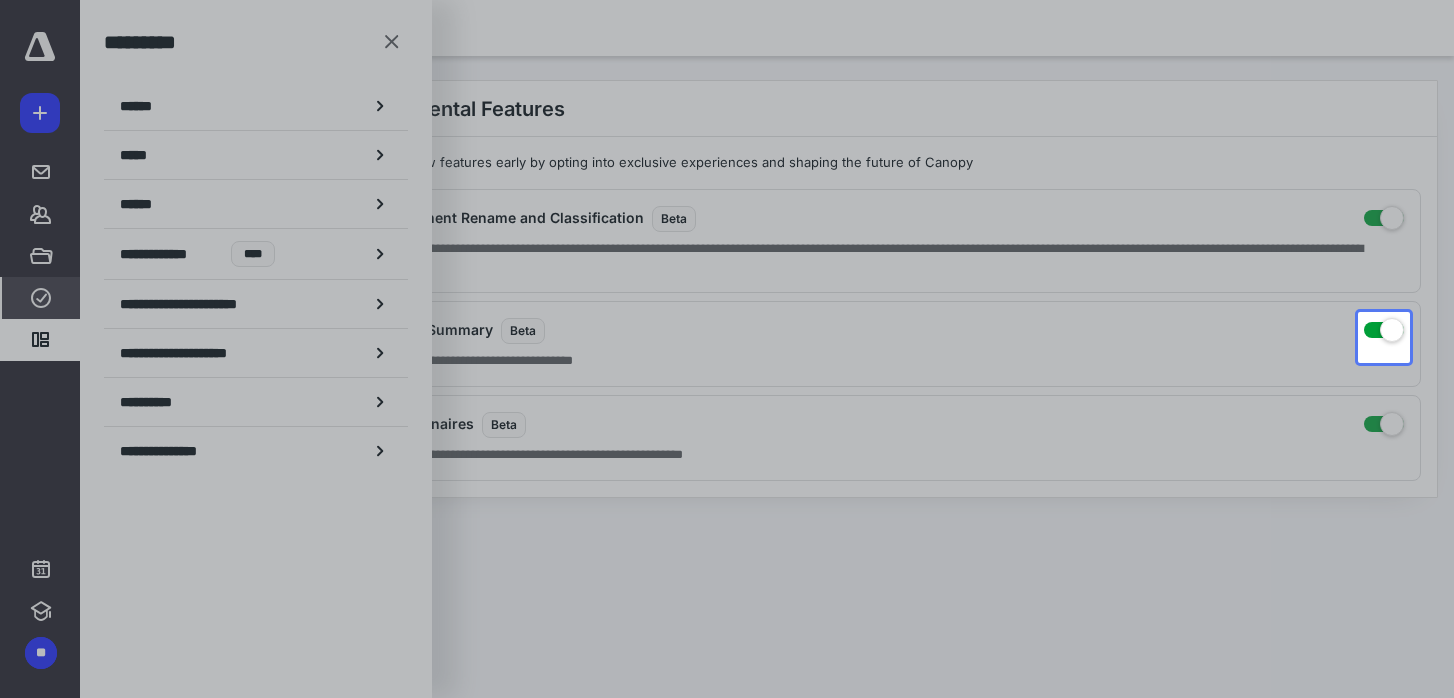 click 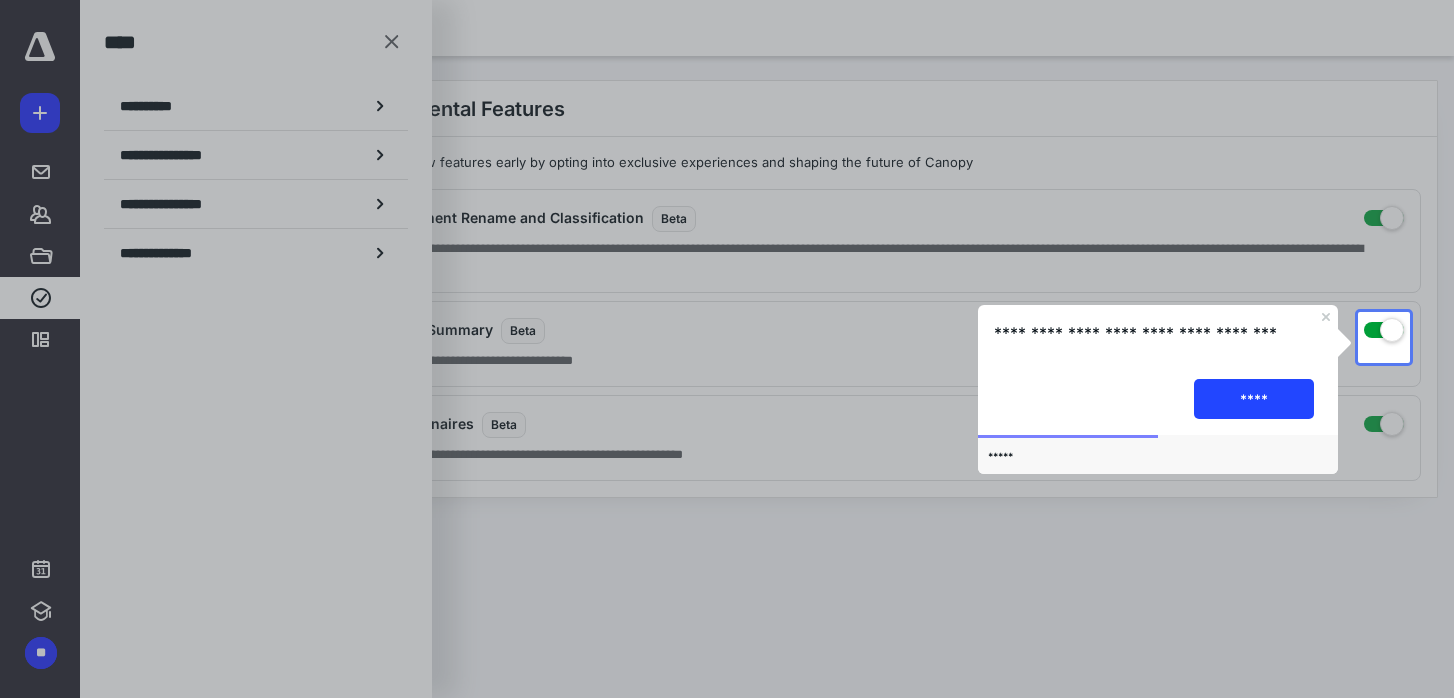 click on "****" at bounding box center [1254, 399] 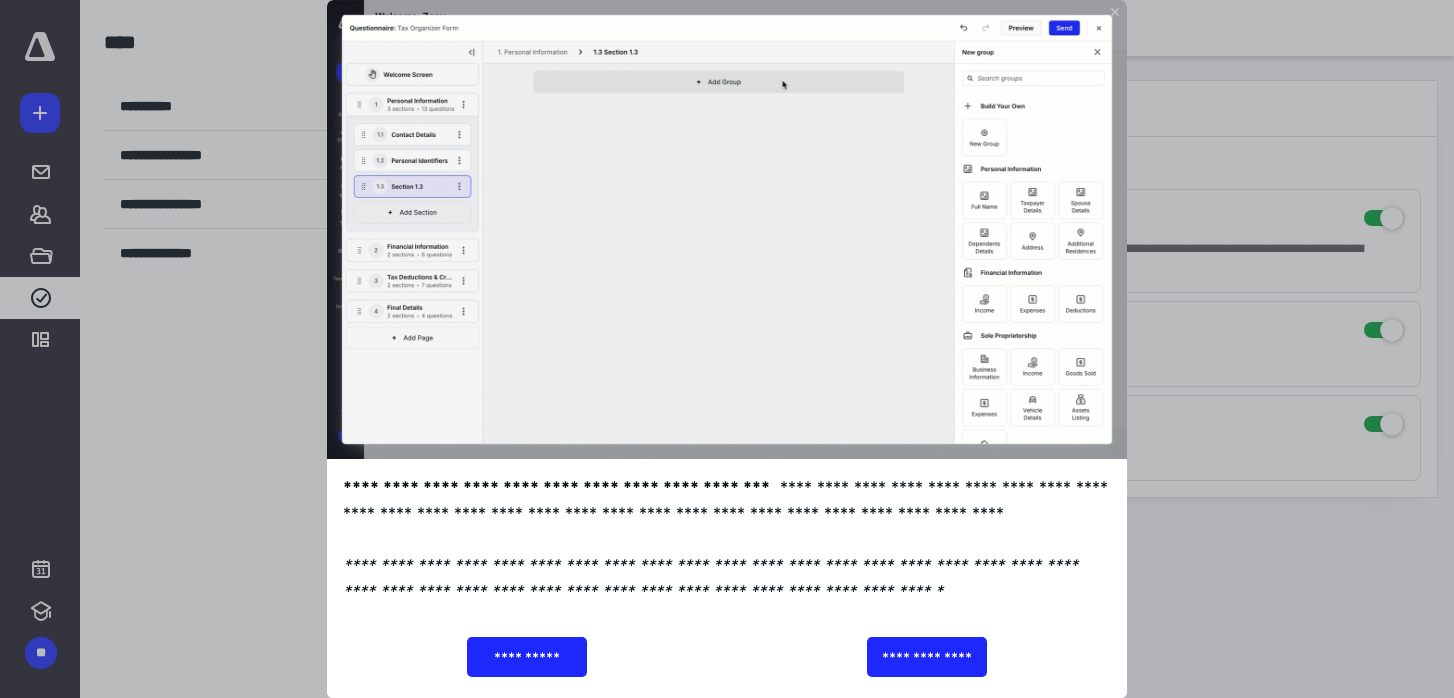 click 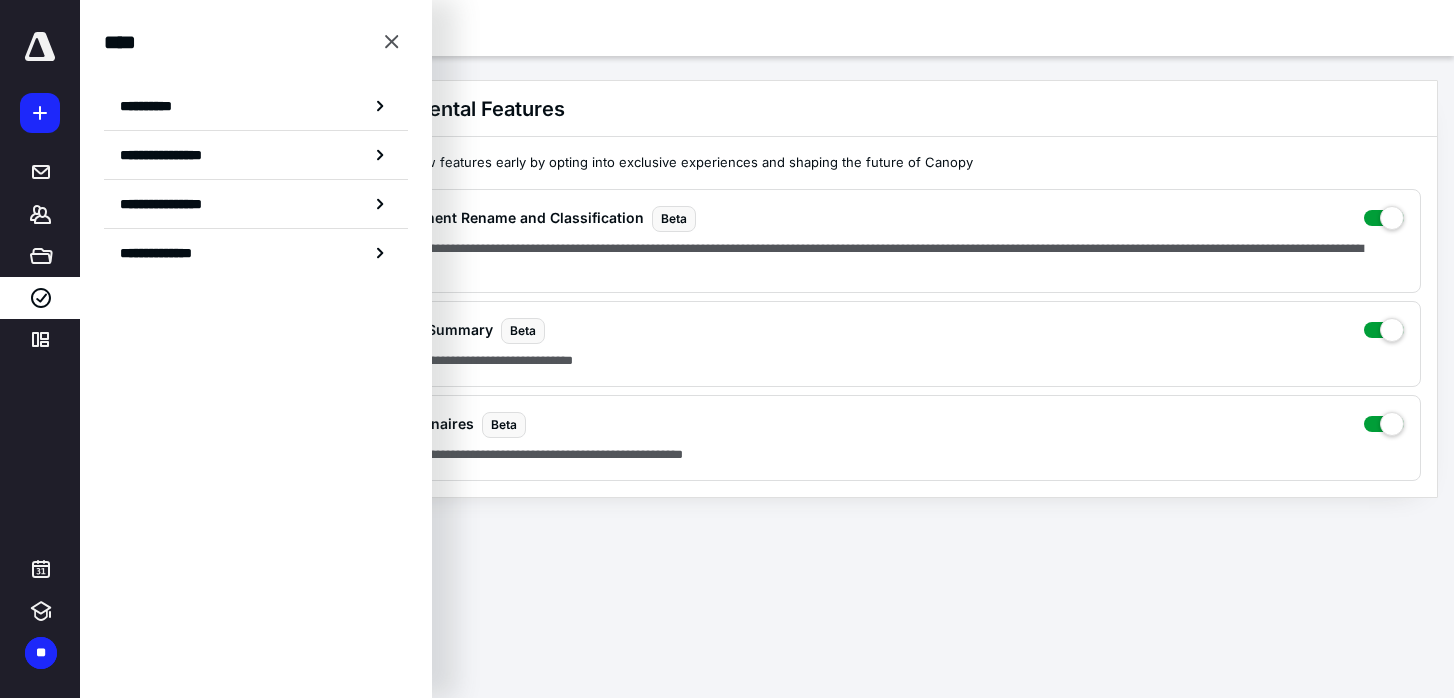 click at bounding box center [40, 47] 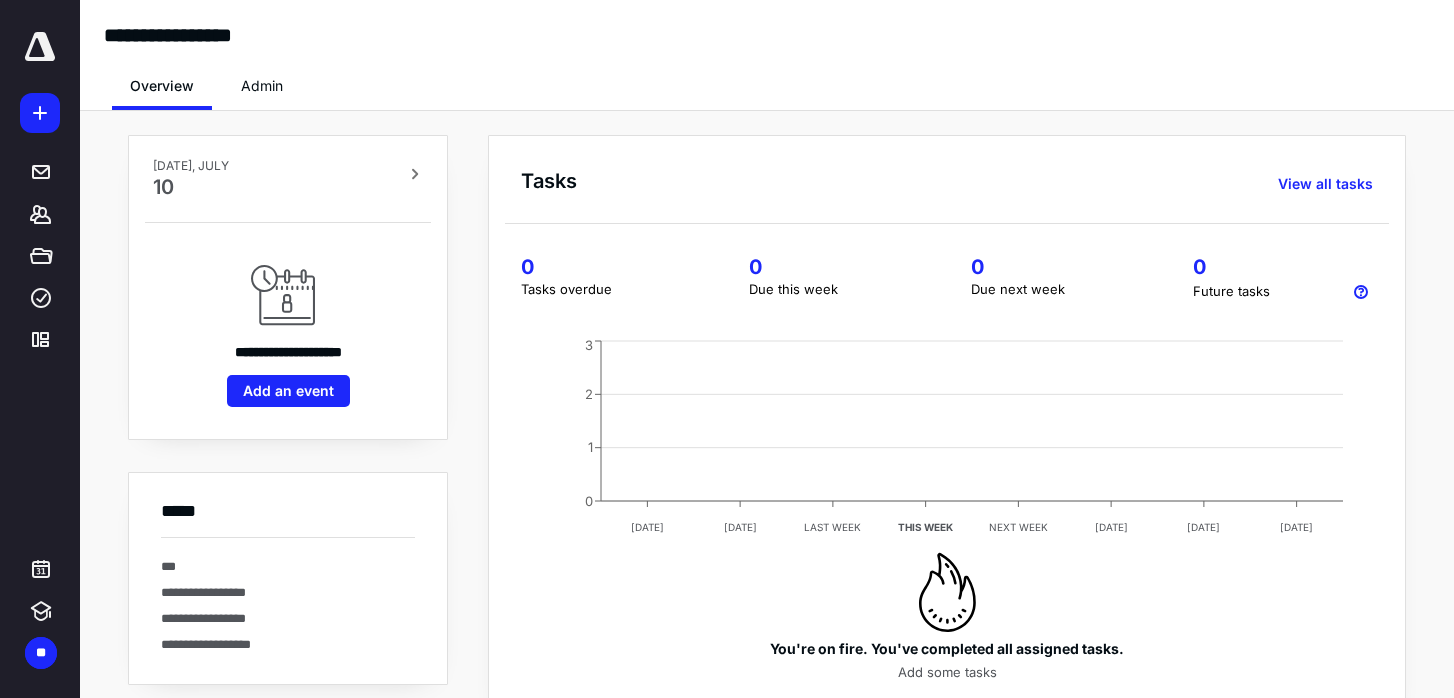 click on "Admin" at bounding box center (262, 86) 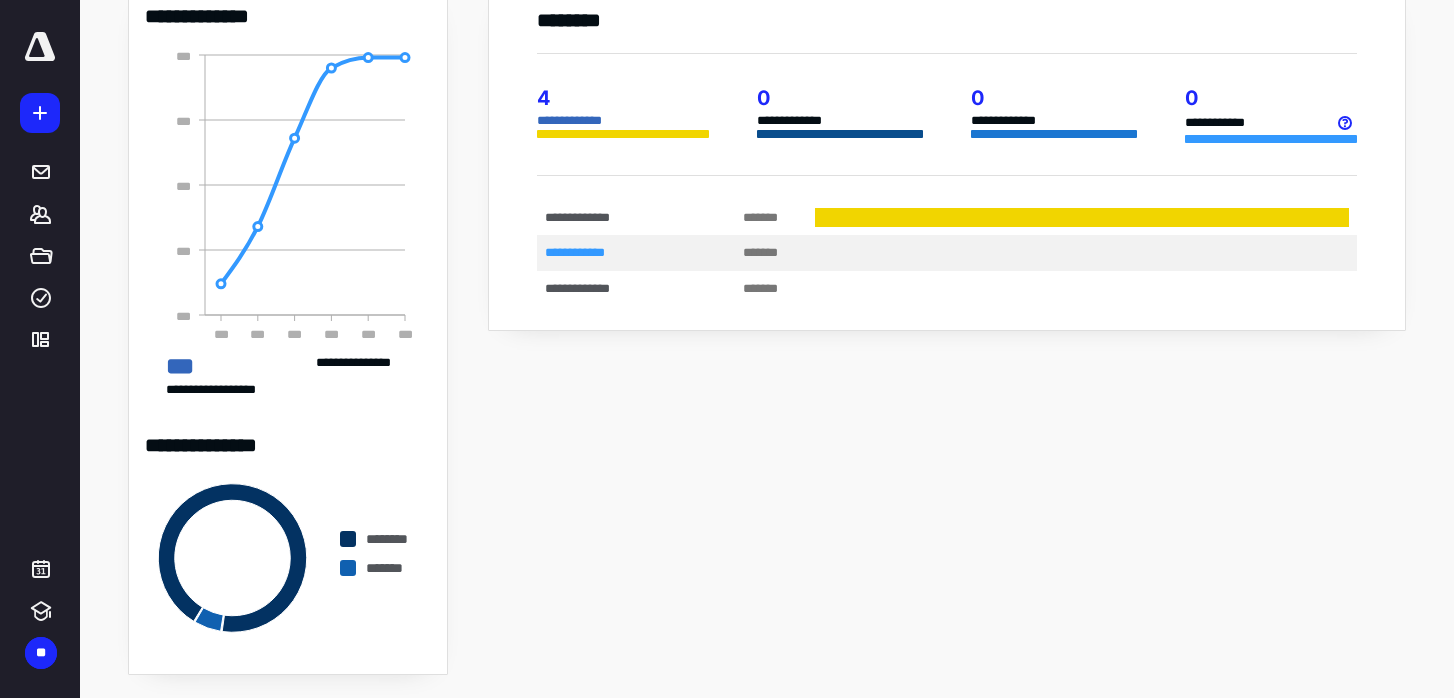 scroll, scrollTop: 165, scrollLeft: 0, axis: vertical 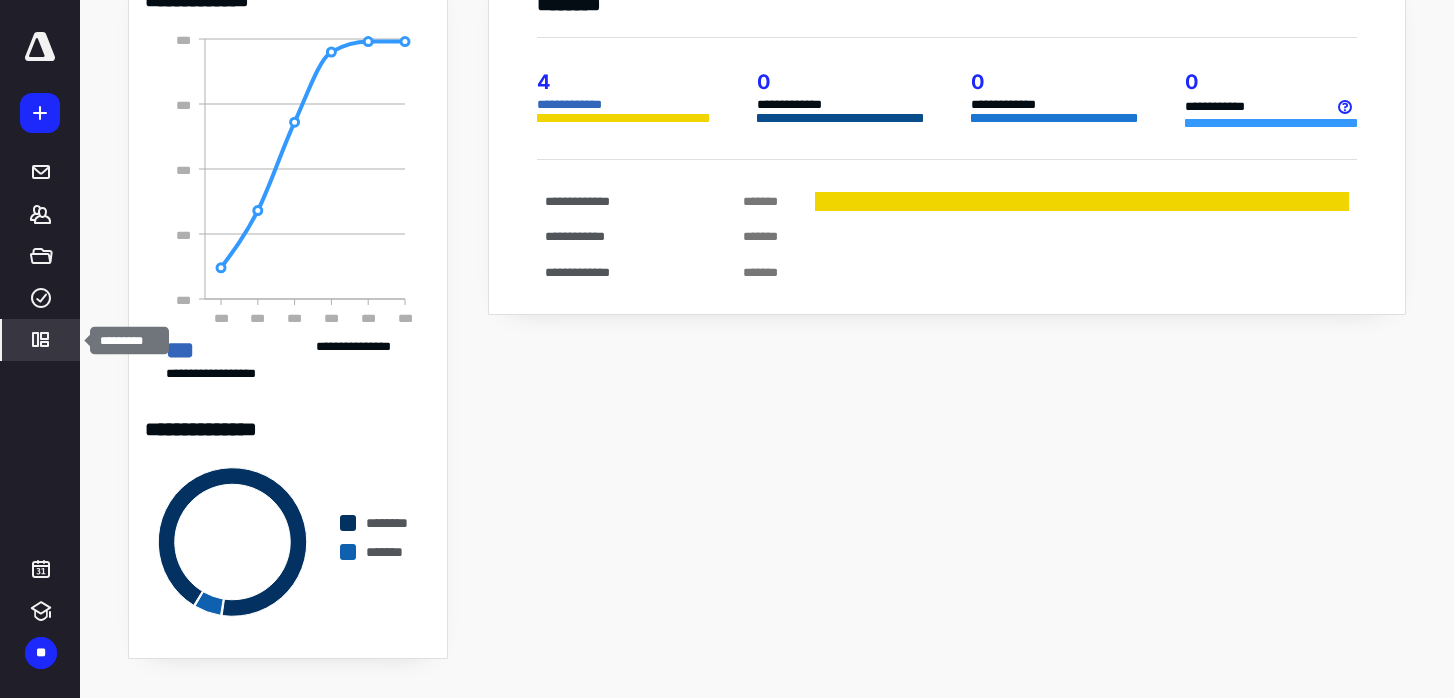 click 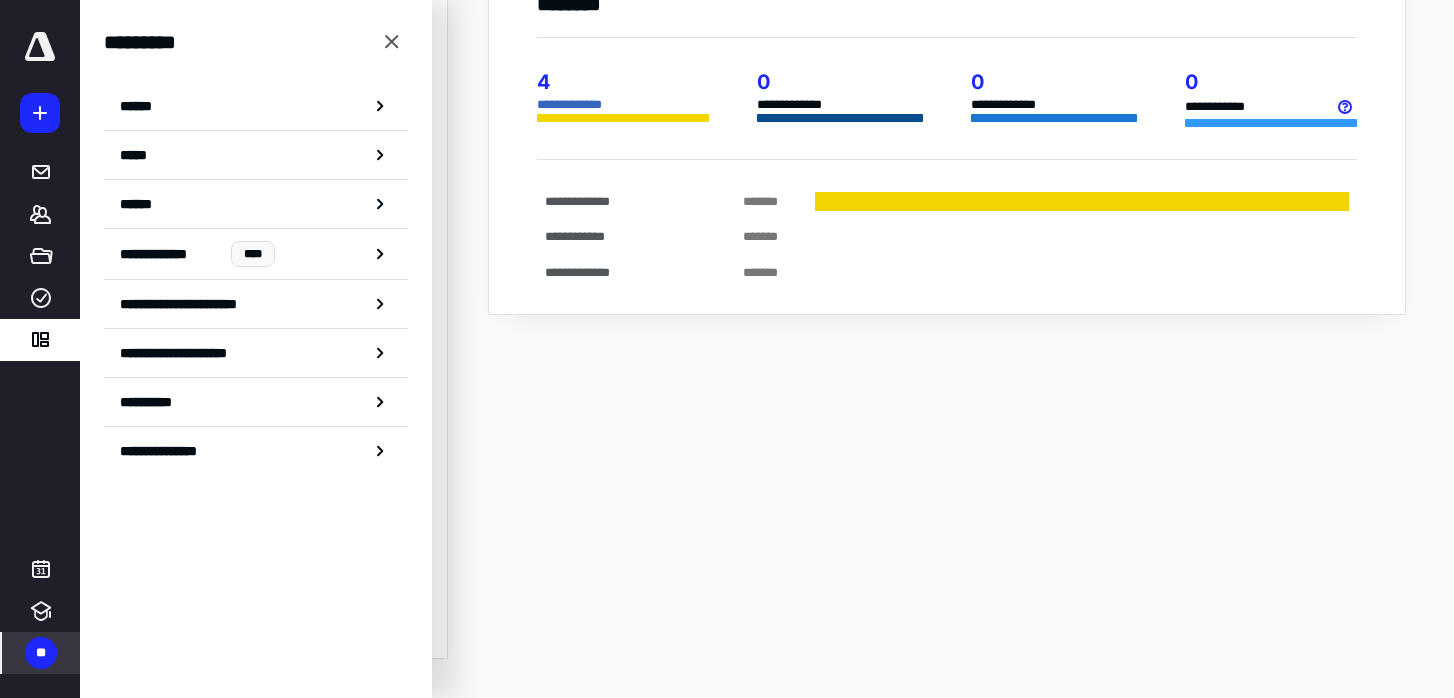 click on "**" at bounding box center [41, 653] 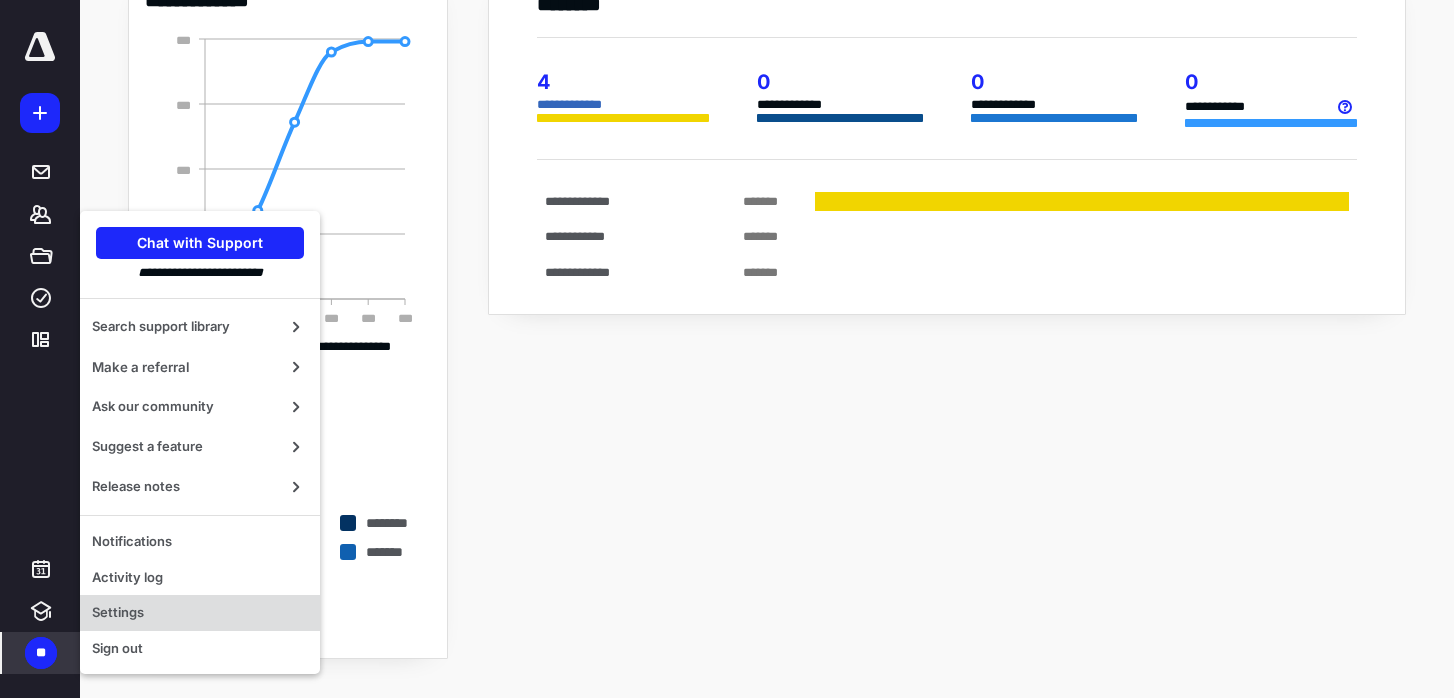 click on "Settings" at bounding box center [200, 613] 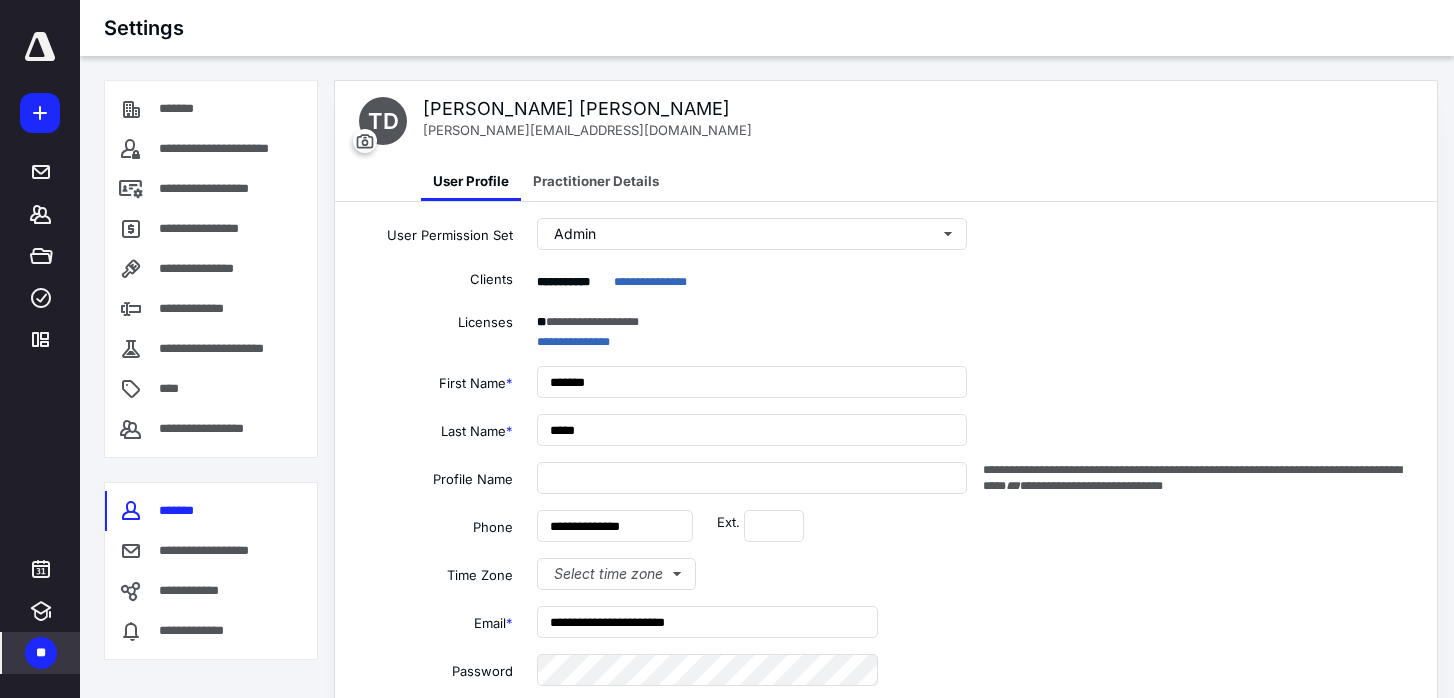 type on "**********" 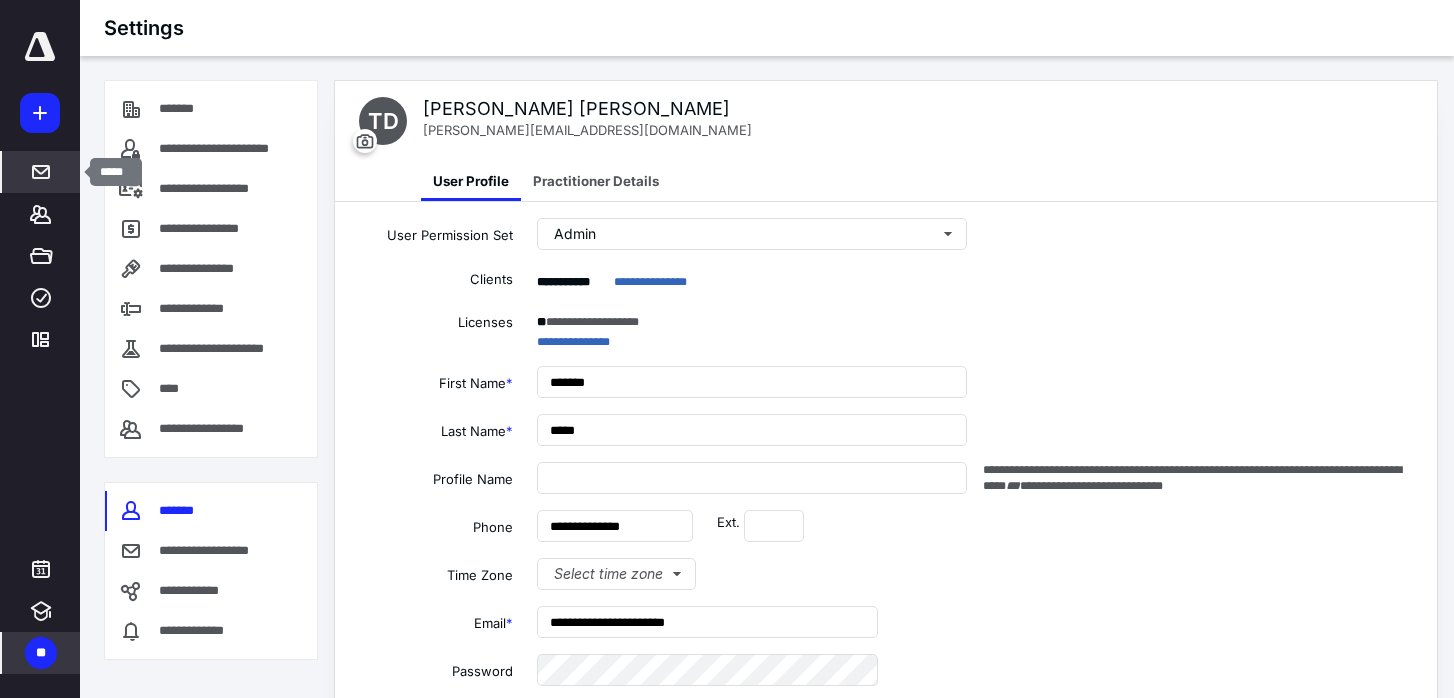 click on "*****" at bounding box center (41, 172) 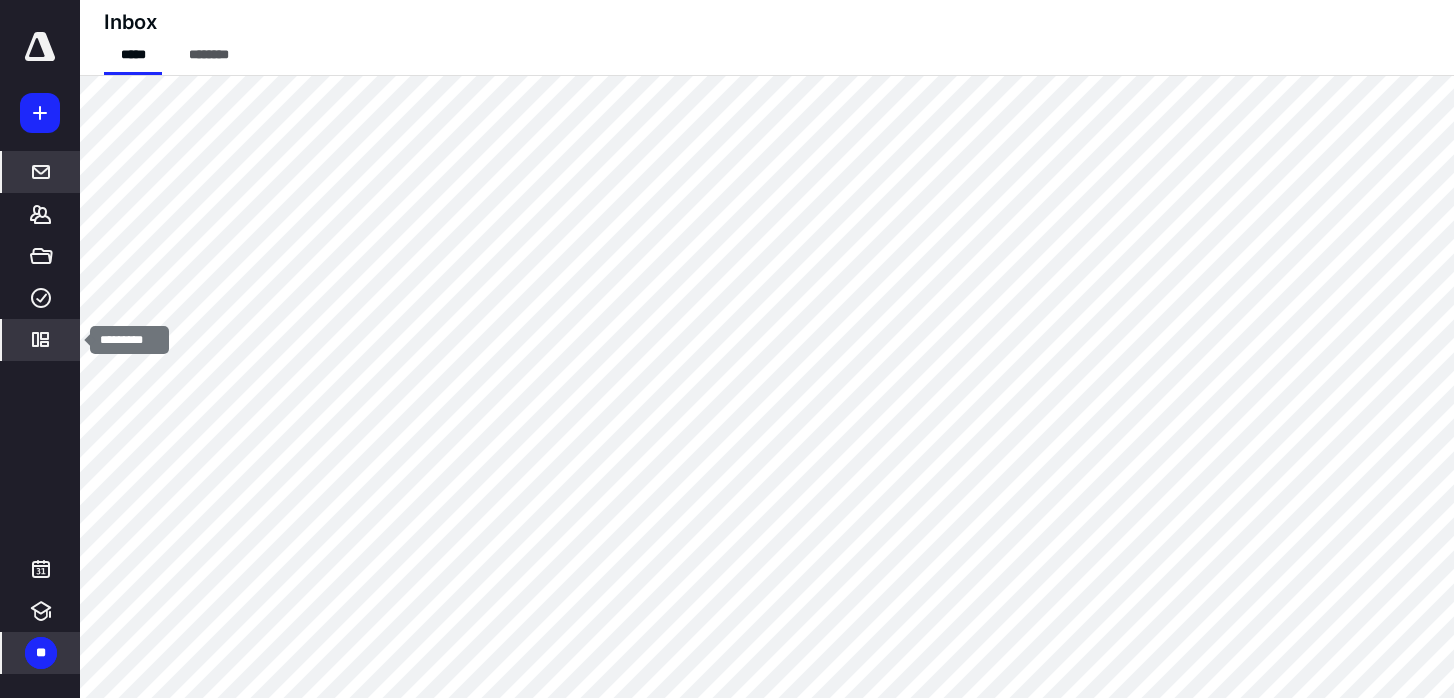click 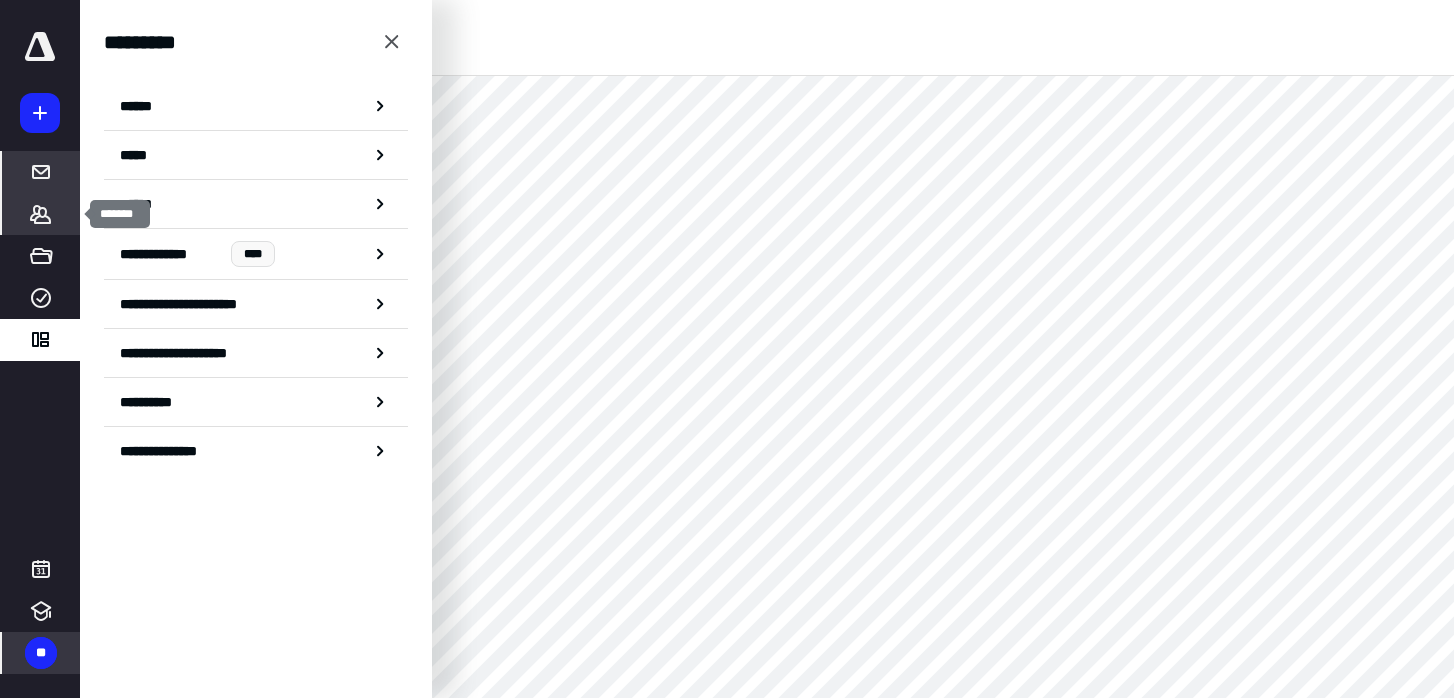 click 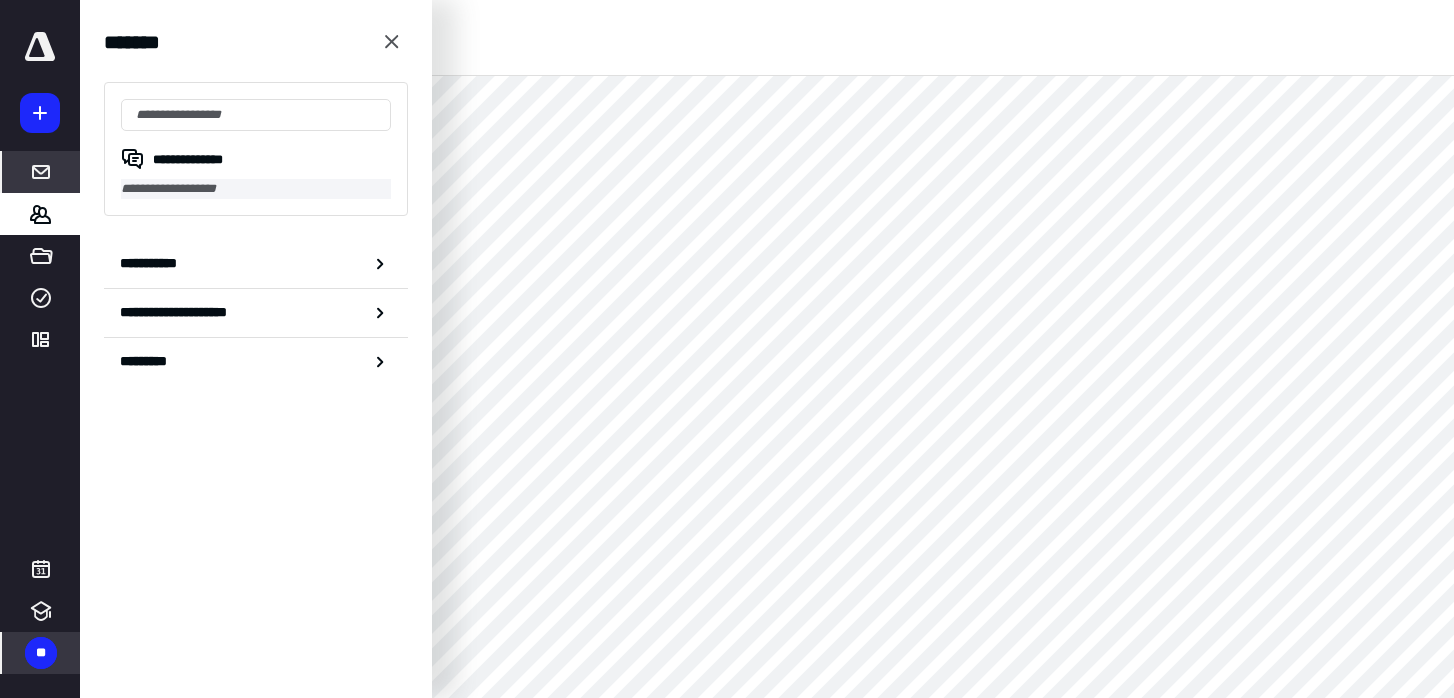 click on "**********" at bounding box center [256, 189] 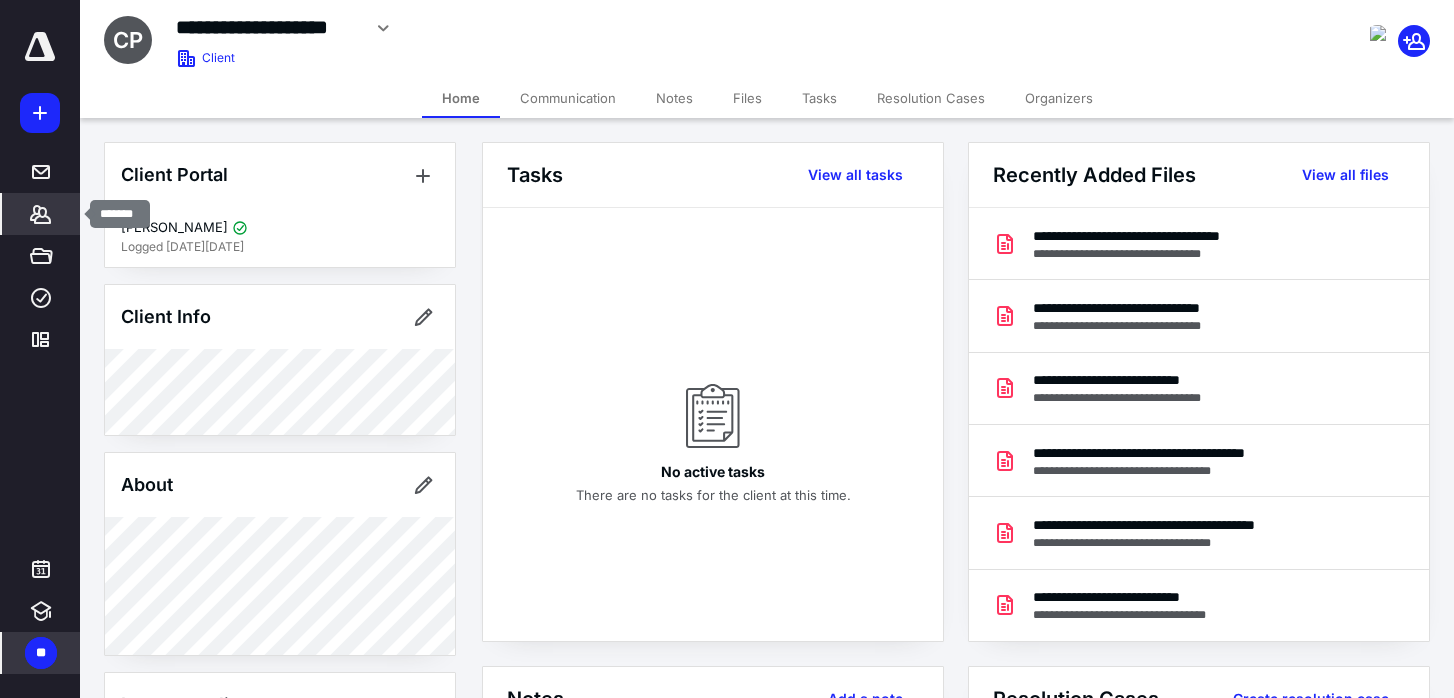 click 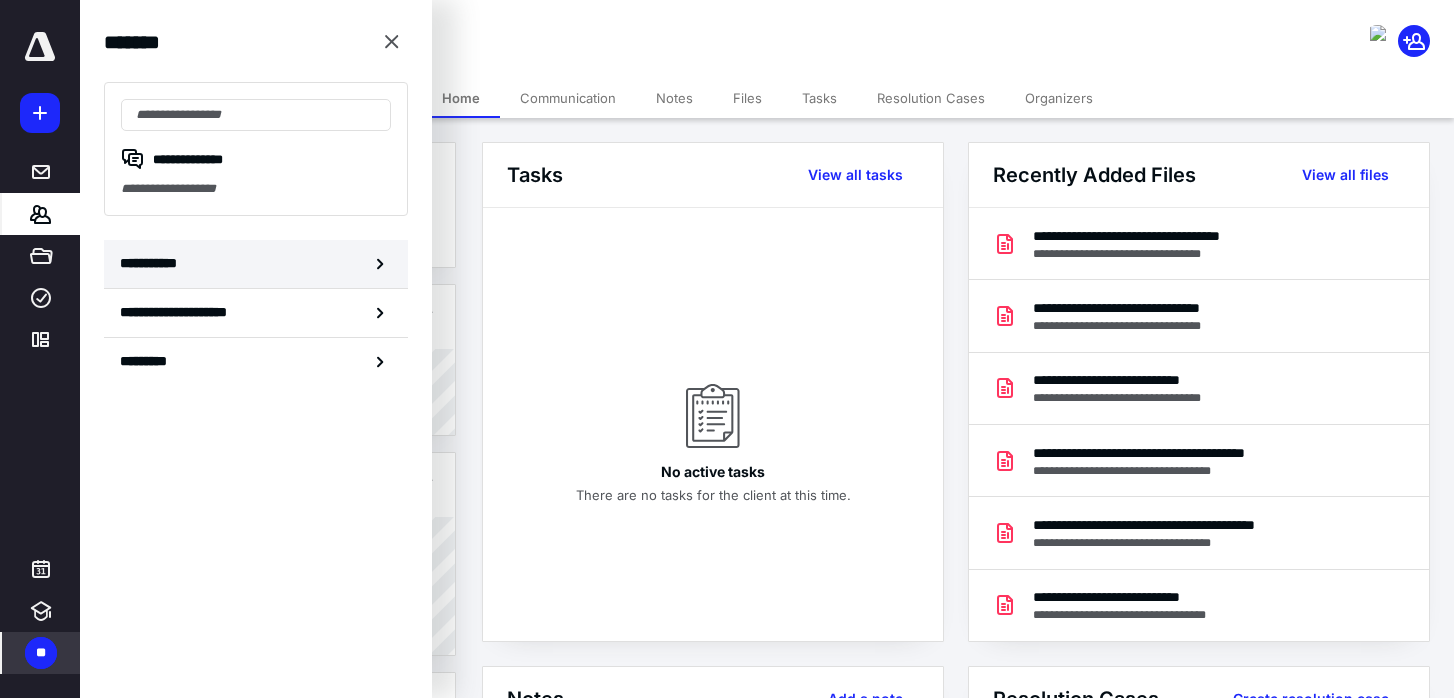click on "**********" at bounding box center (153, 263) 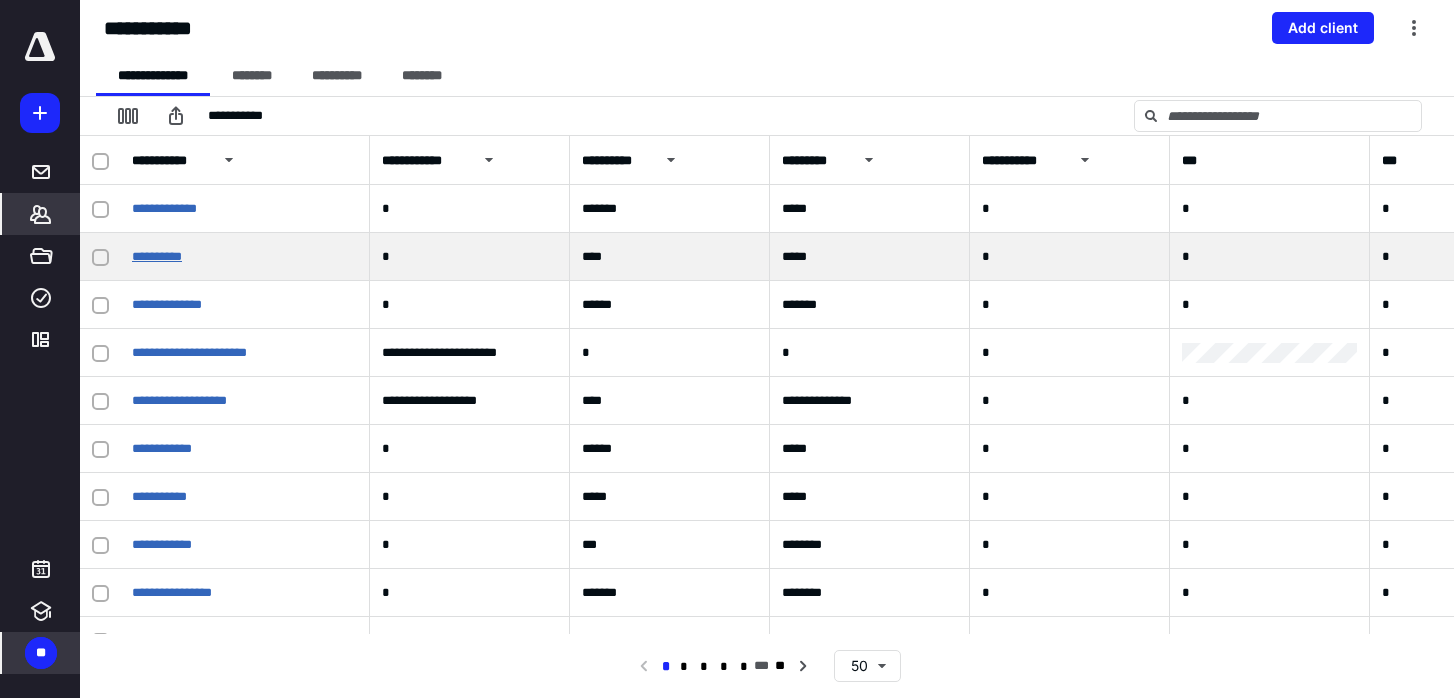 click on "**********" at bounding box center (157, 256) 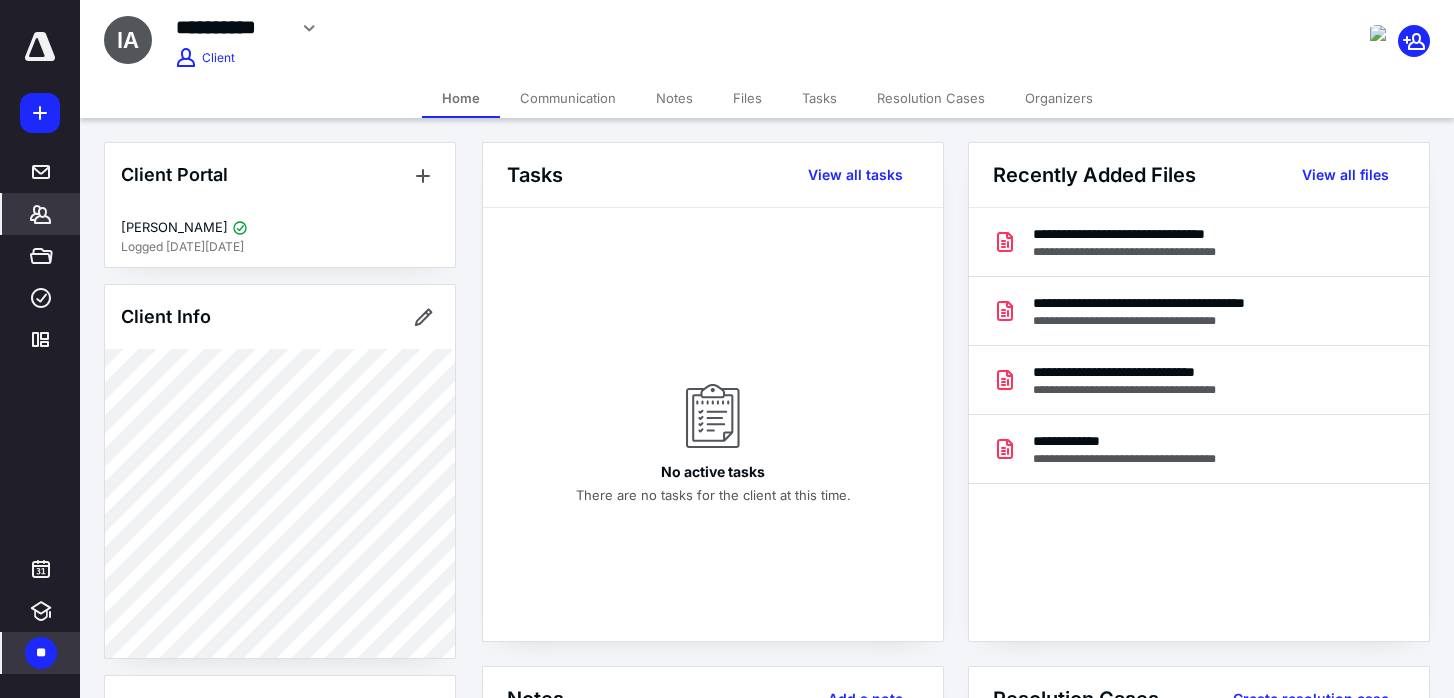 click at bounding box center [40, 47] 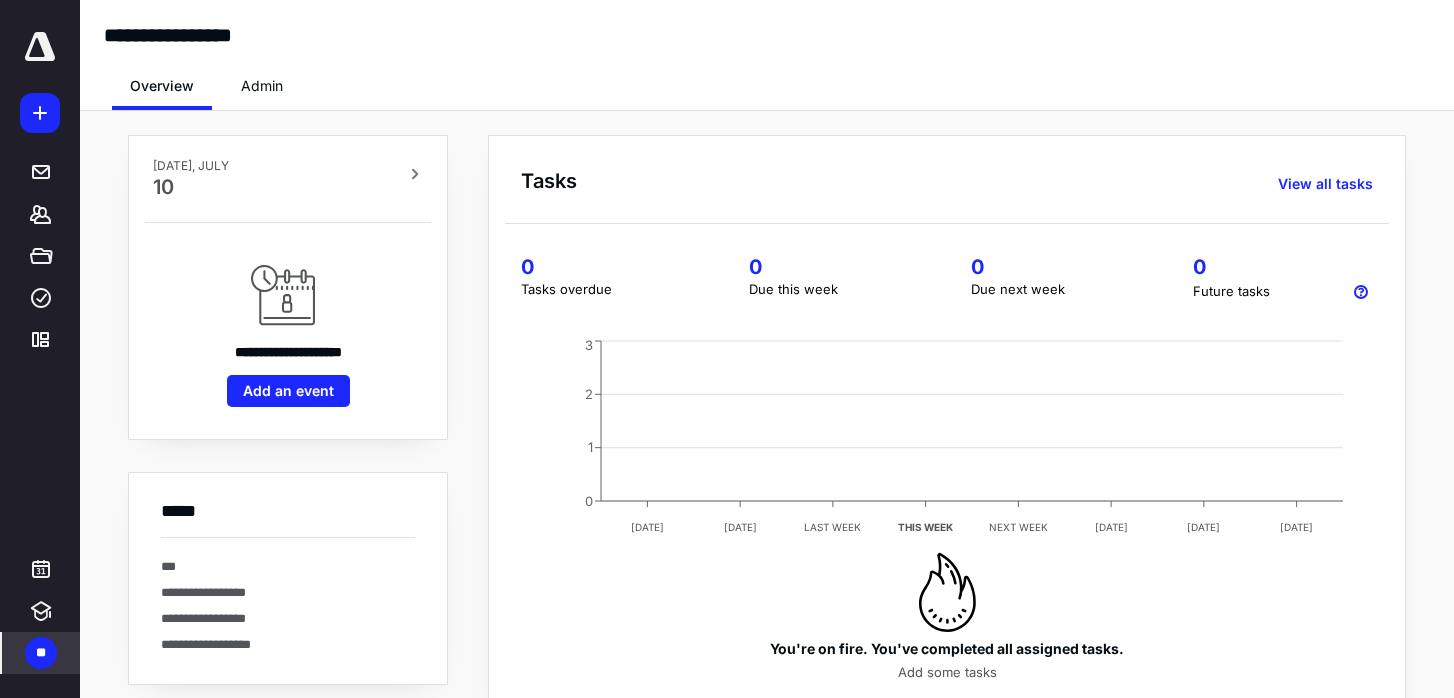 click on "**" at bounding box center (41, 653) 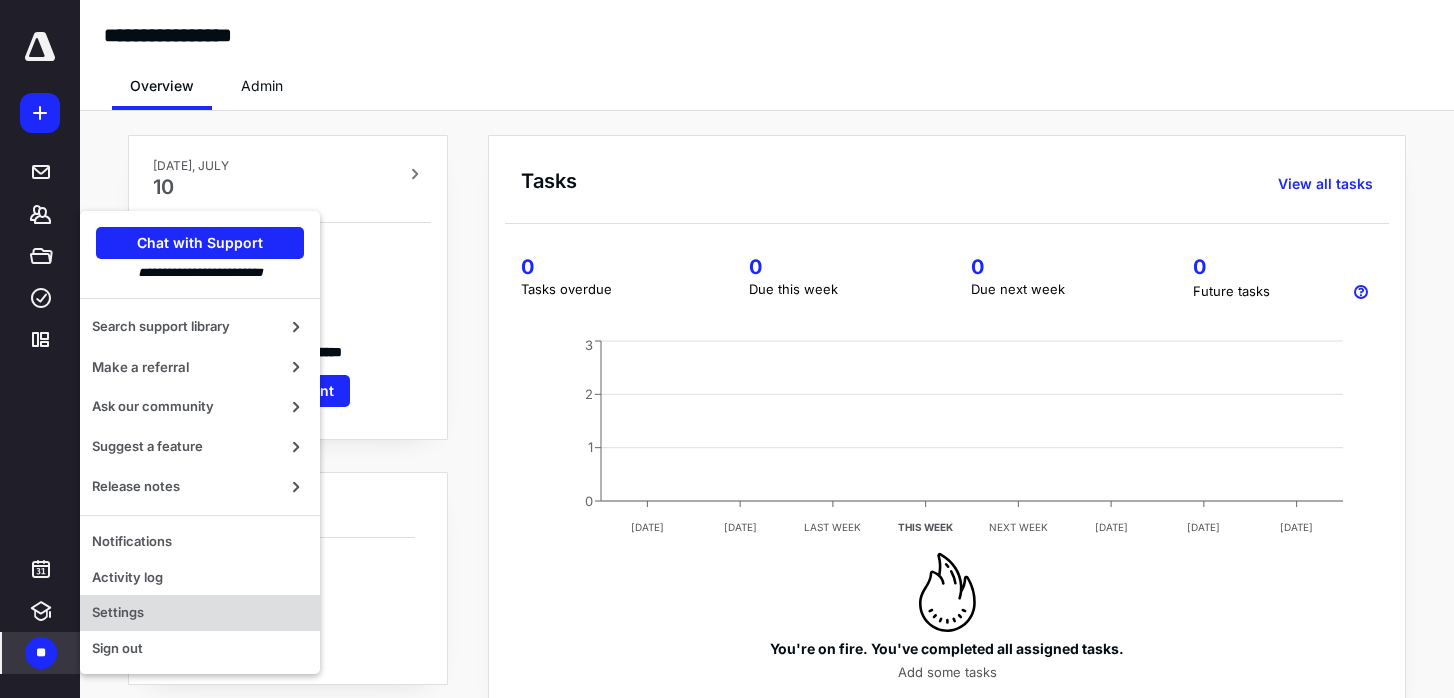 click on "Settings" at bounding box center [200, 613] 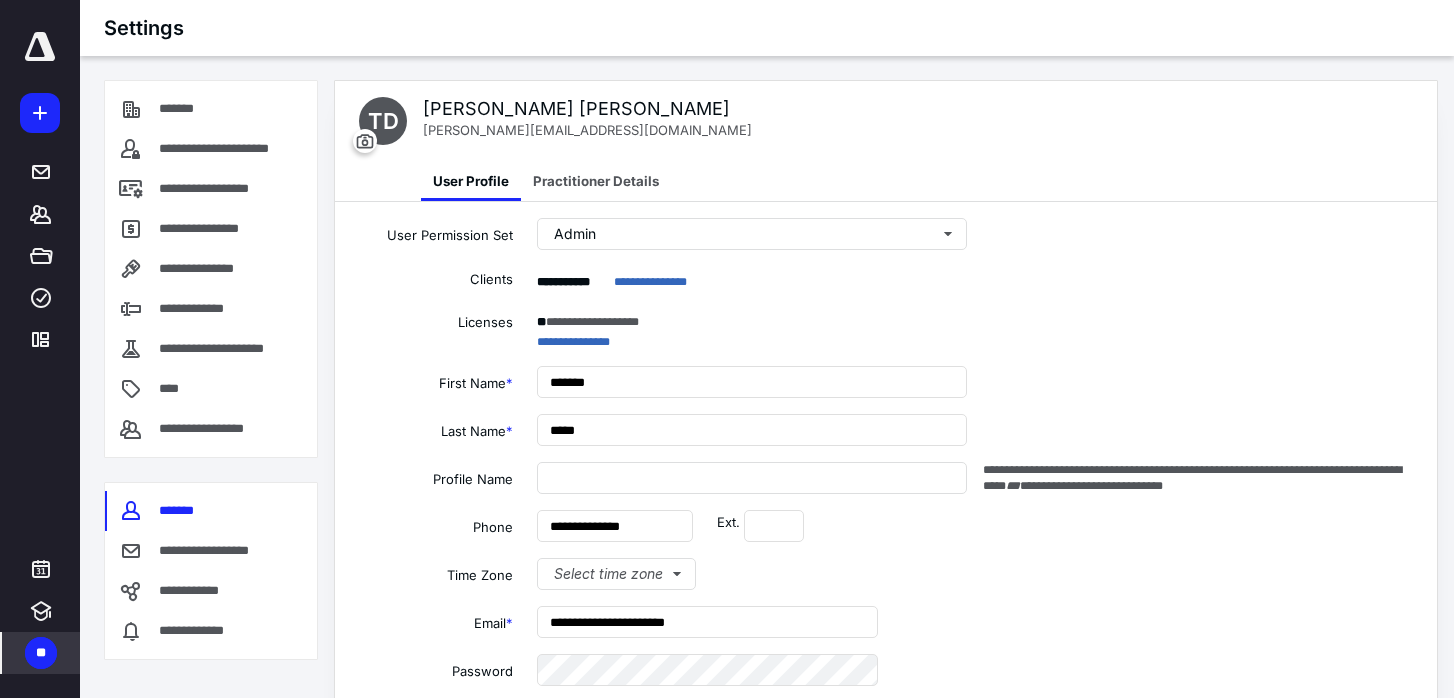 type on "**********" 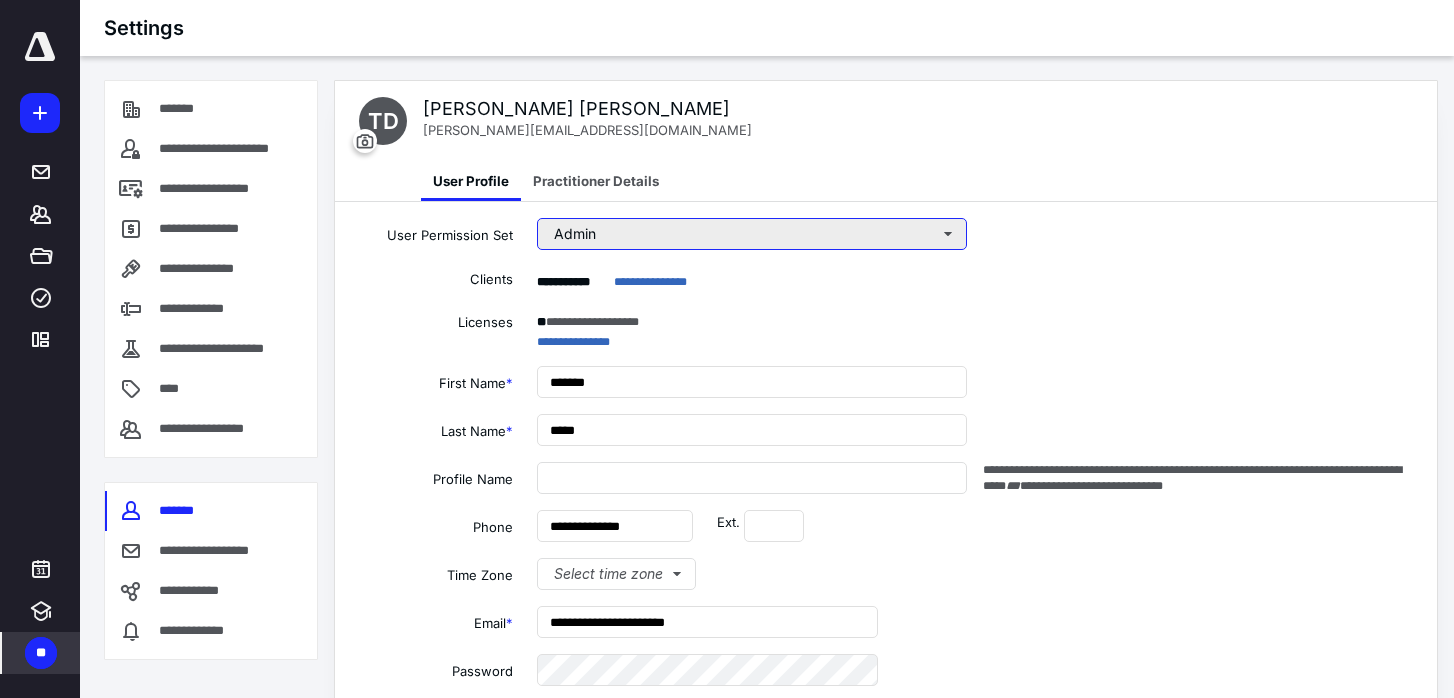 click on "Admin" at bounding box center [752, 234] 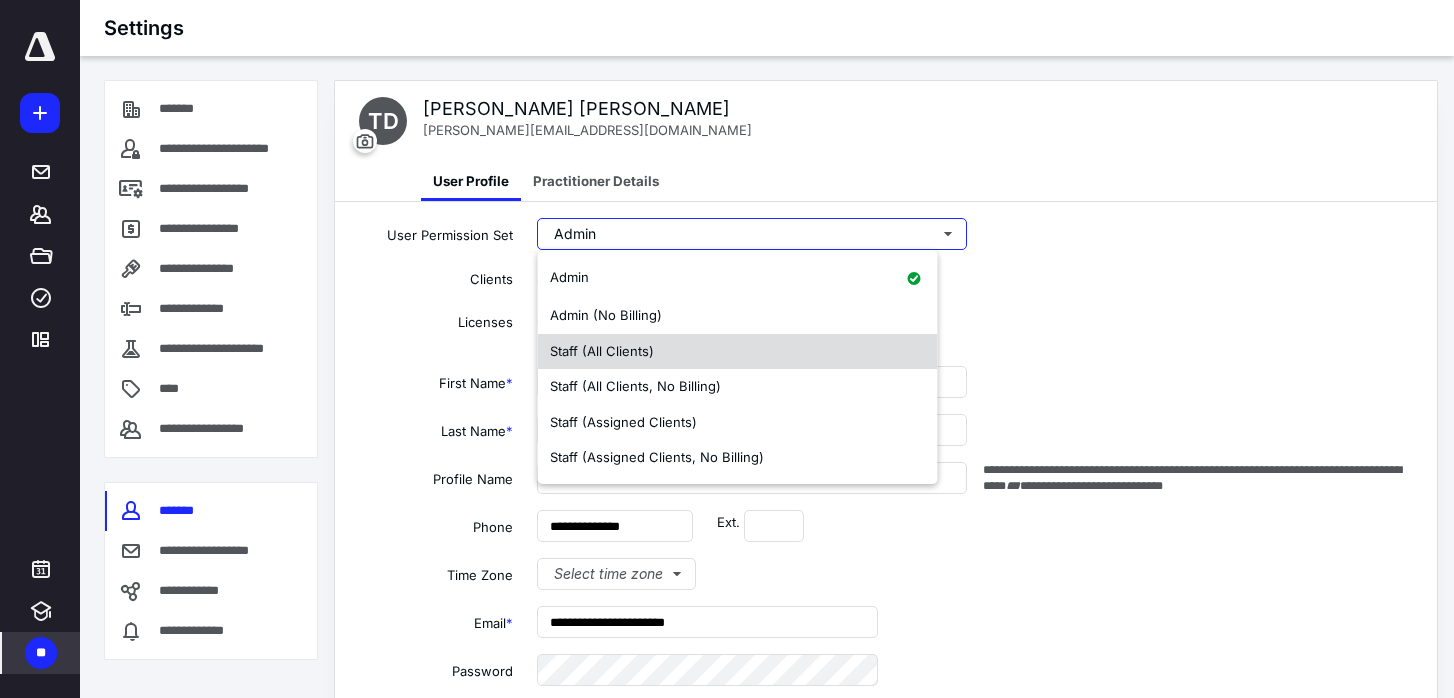 click on "Staff (All Clients)" at bounding box center (602, 351) 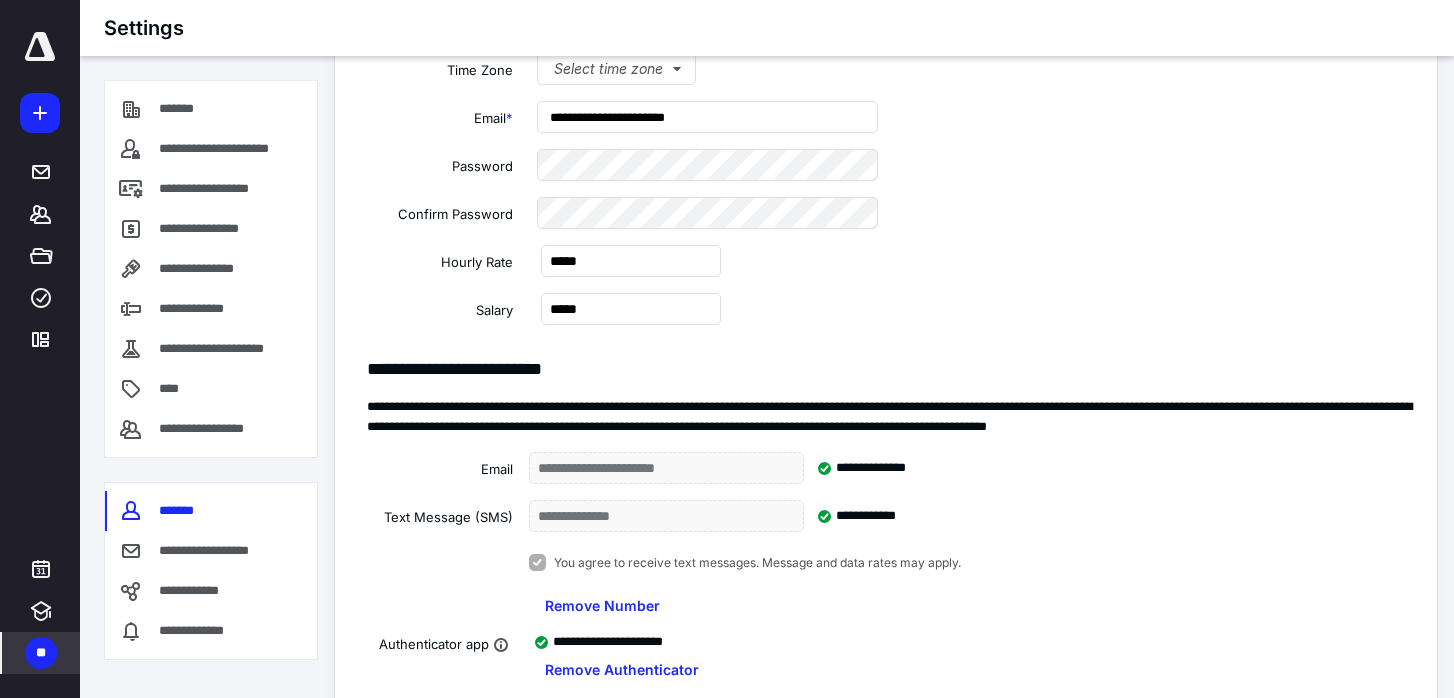 scroll, scrollTop: 764, scrollLeft: 0, axis: vertical 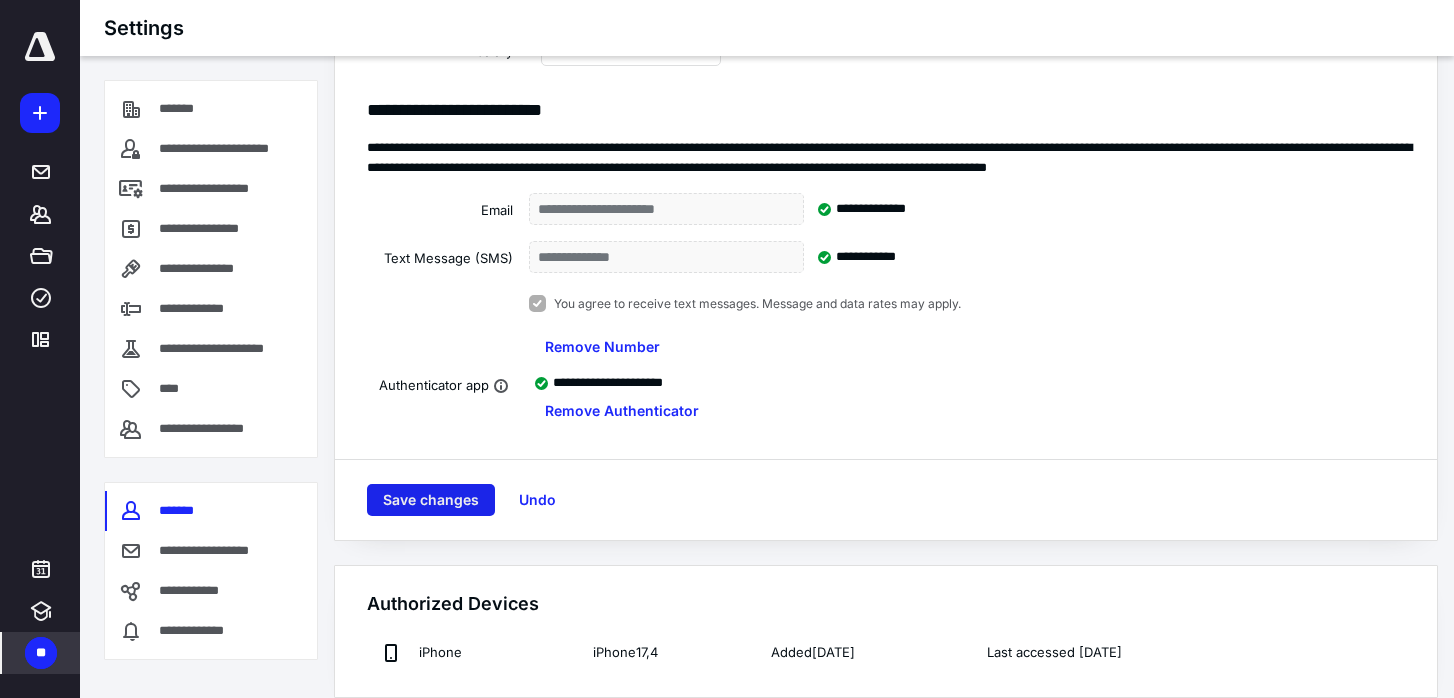 click on "Save changes" at bounding box center (431, 500) 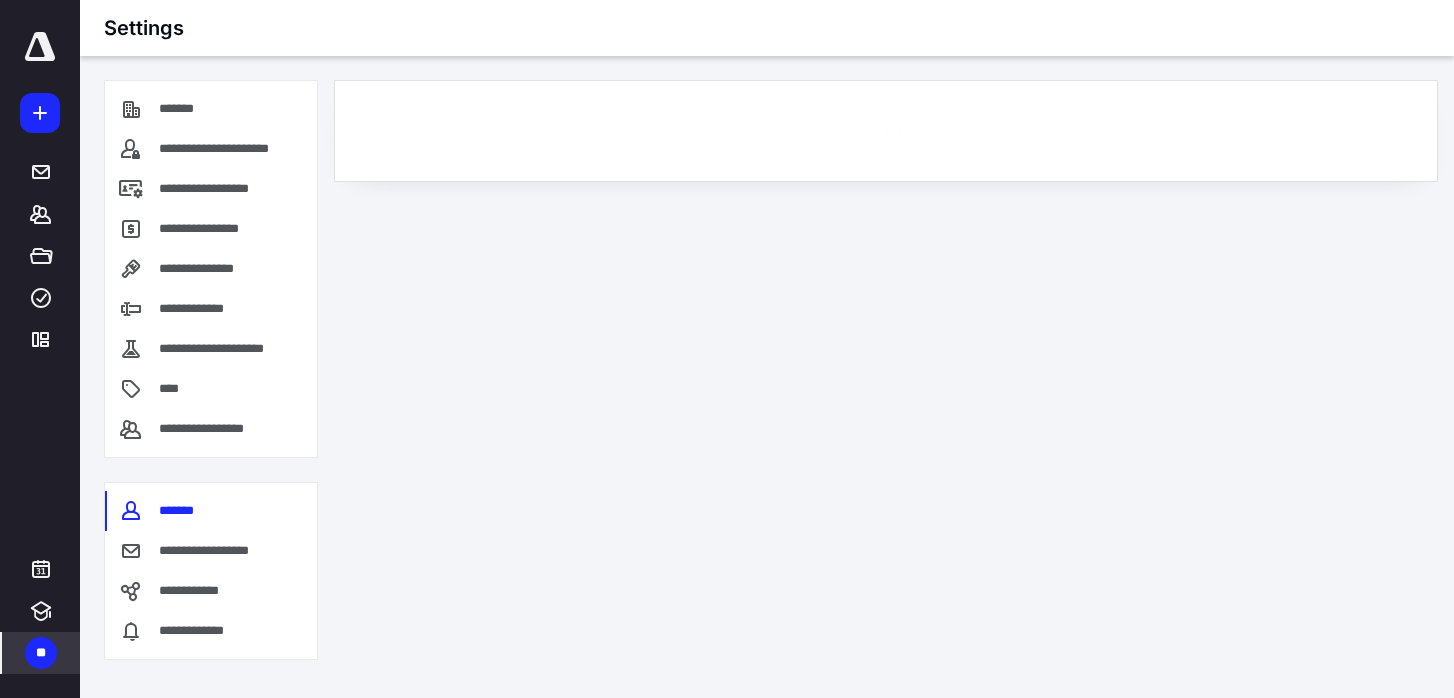 scroll, scrollTop: 0, scrollLeft: 0, axis: both 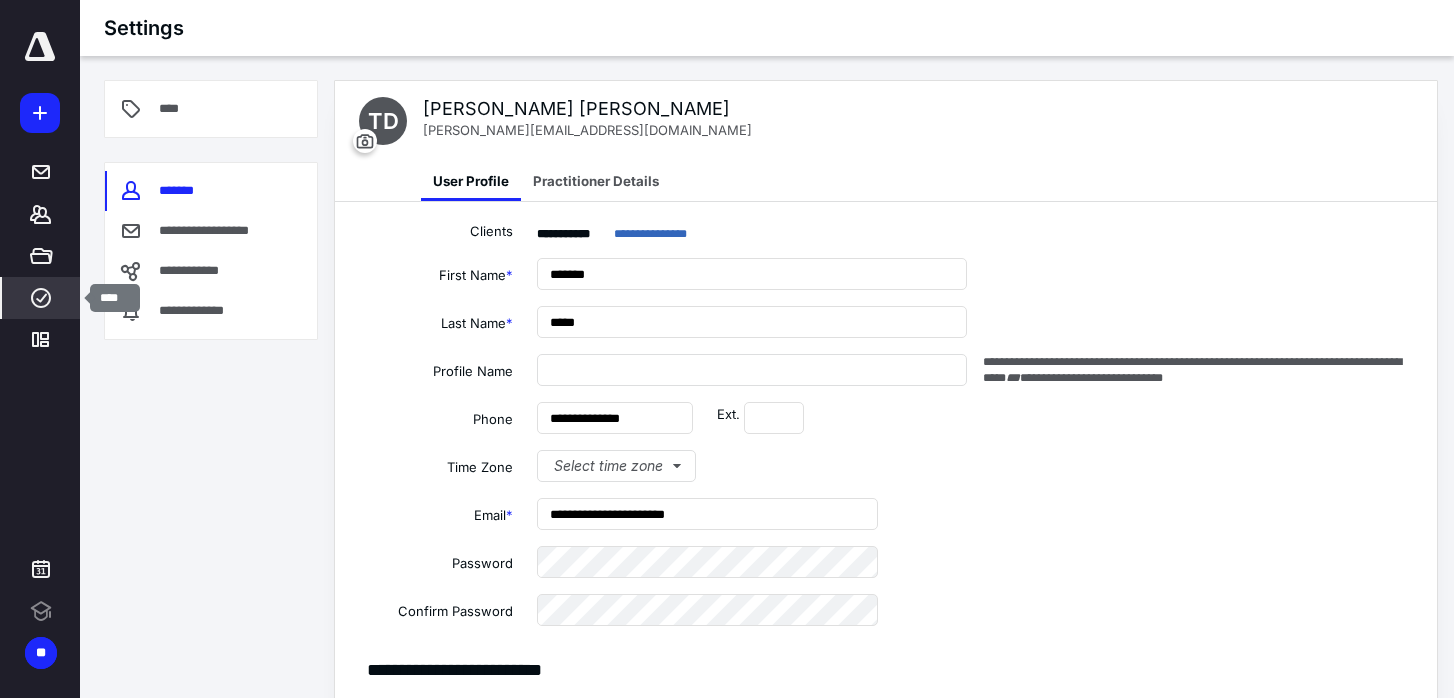 click 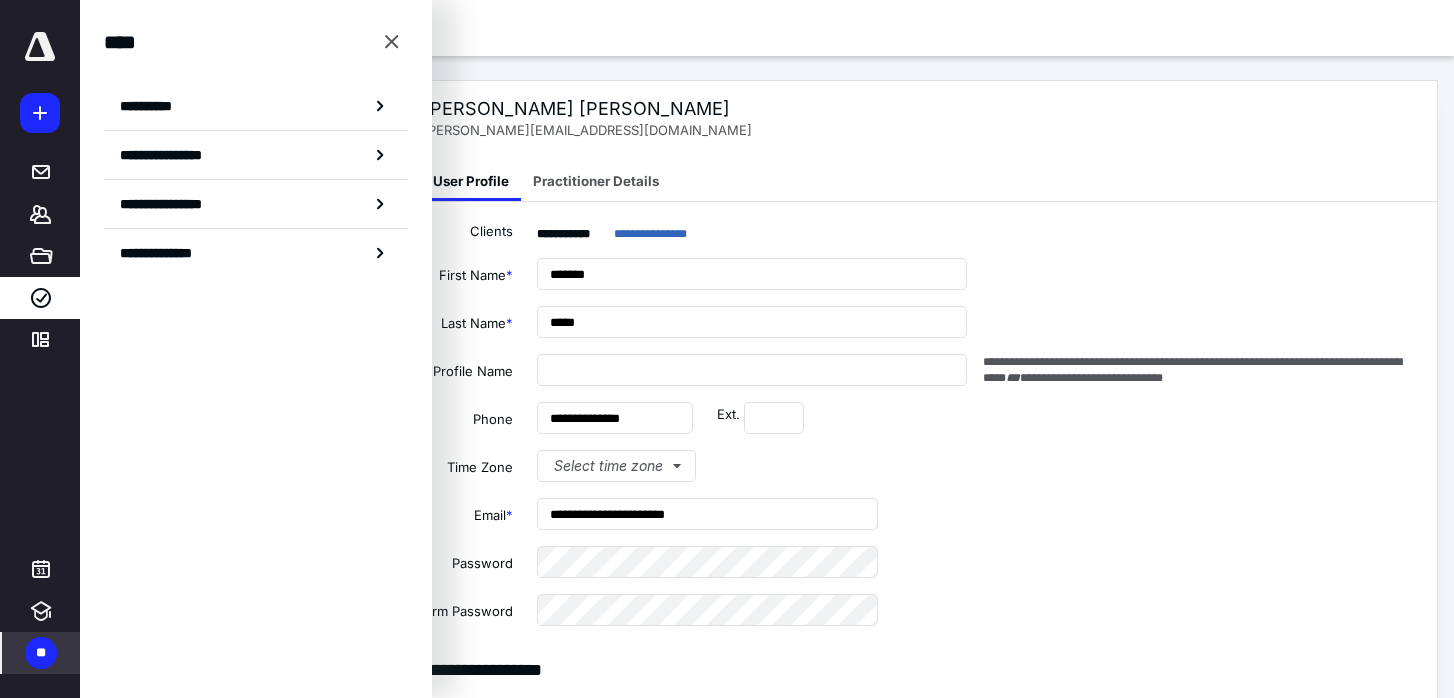click on "**" at bounding box center (41, 653) 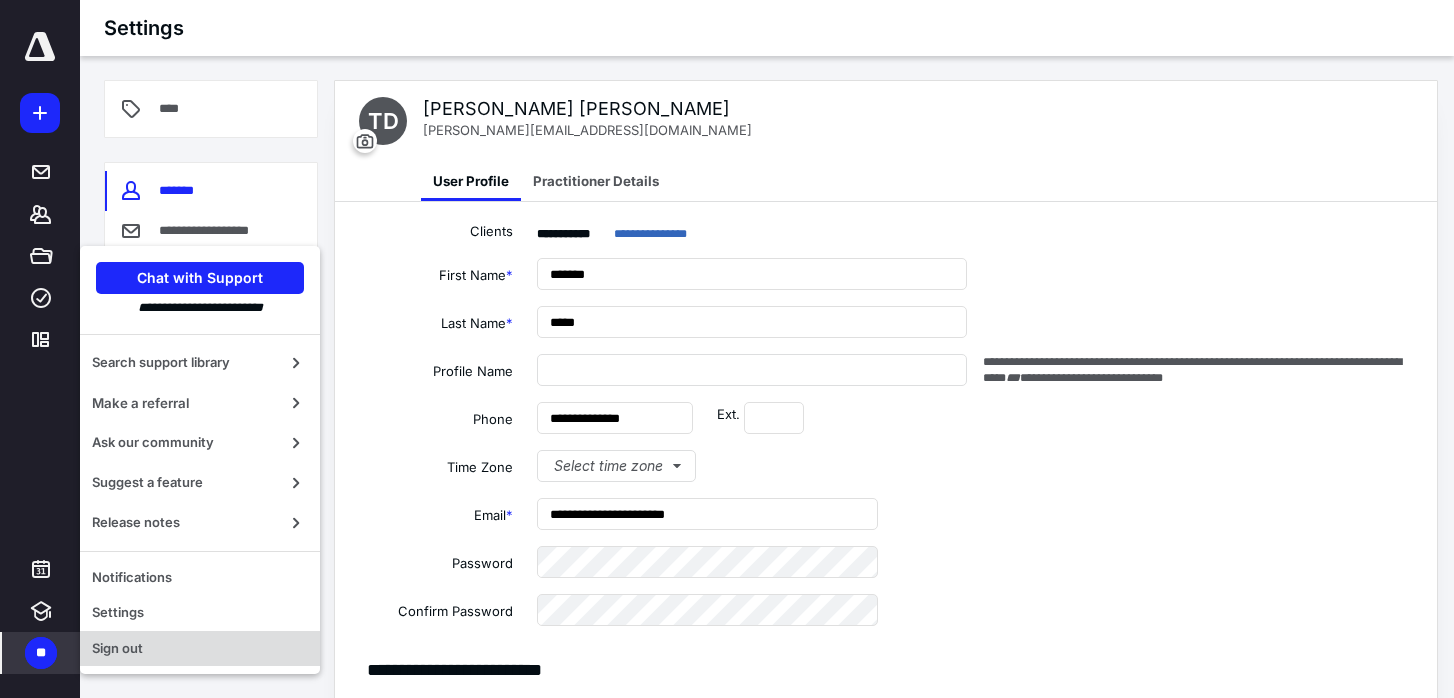 click on "Sign out" at bounding box center [200, 649] 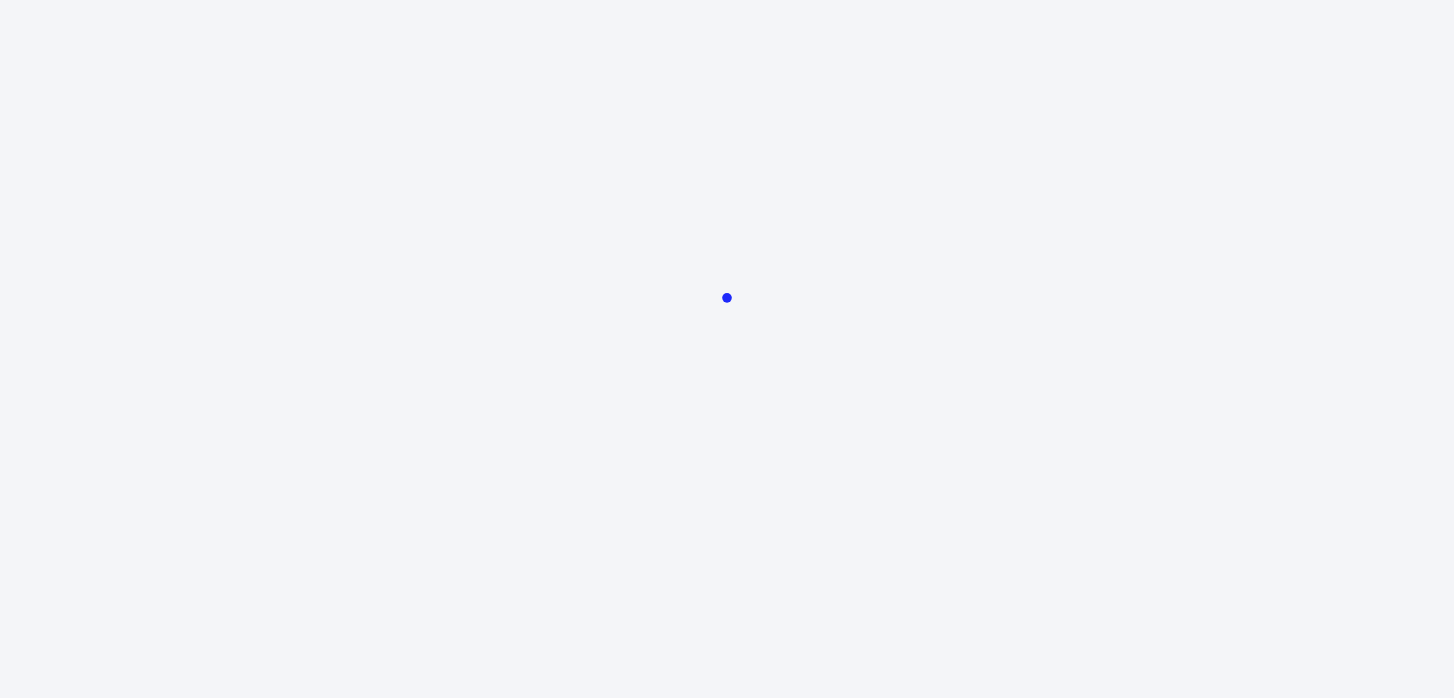 scroll, scrollTop: 0, scrollLeft: 0, axis: both 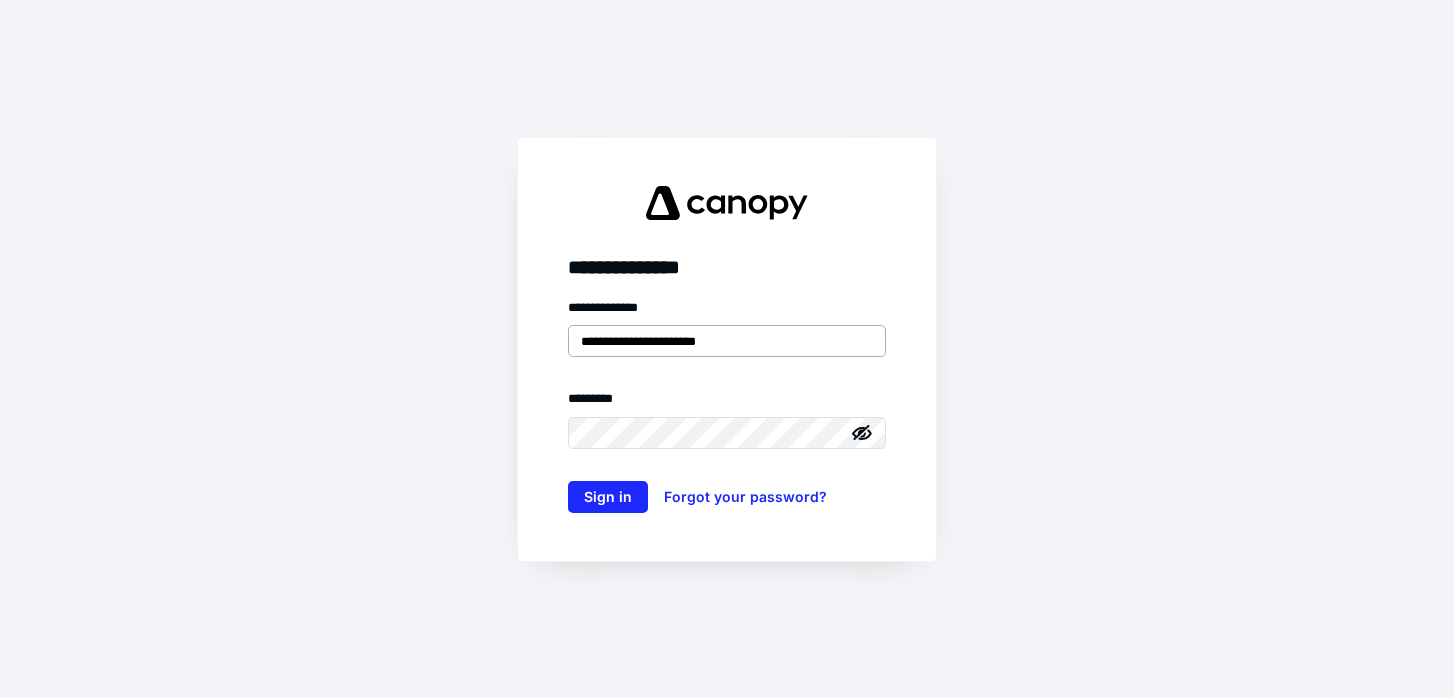 click on "**********" at bounding box center [727, 341] 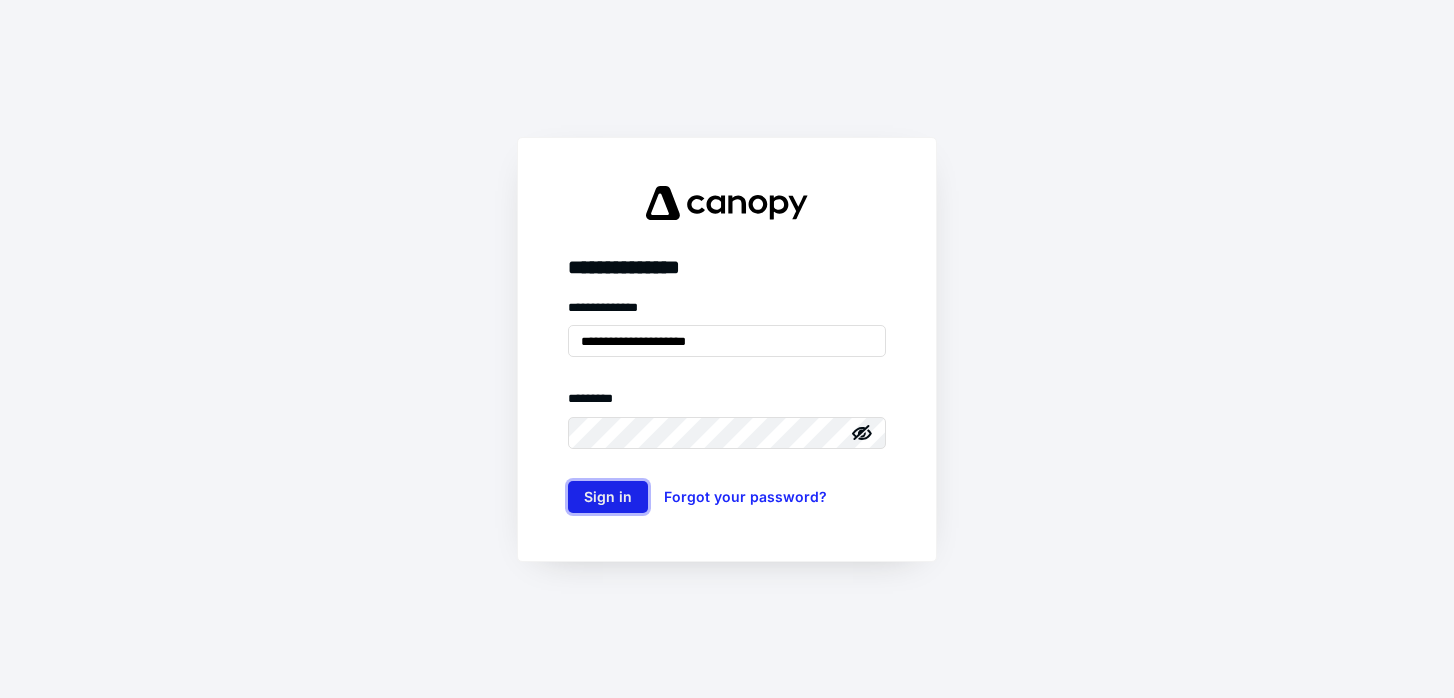 click on "Sign in" at bounding box center [608, 497] 